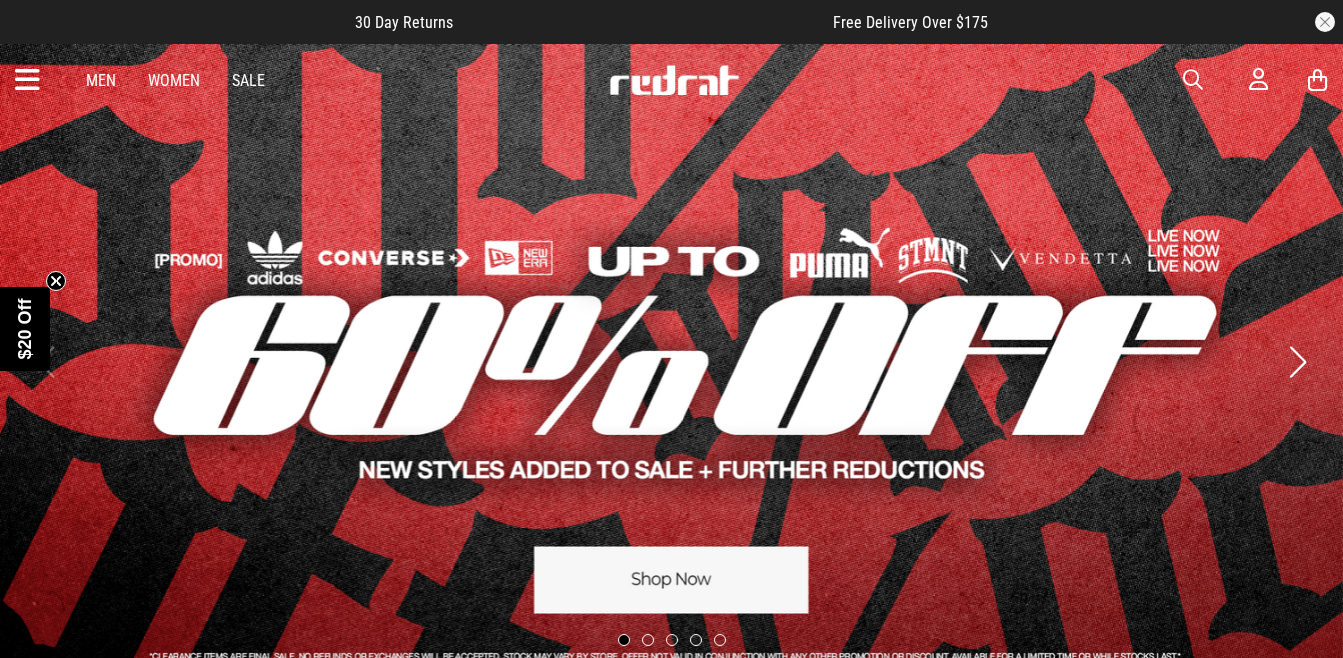 scroll, scrollTop: 0, scrollLeft: 0, axis: both 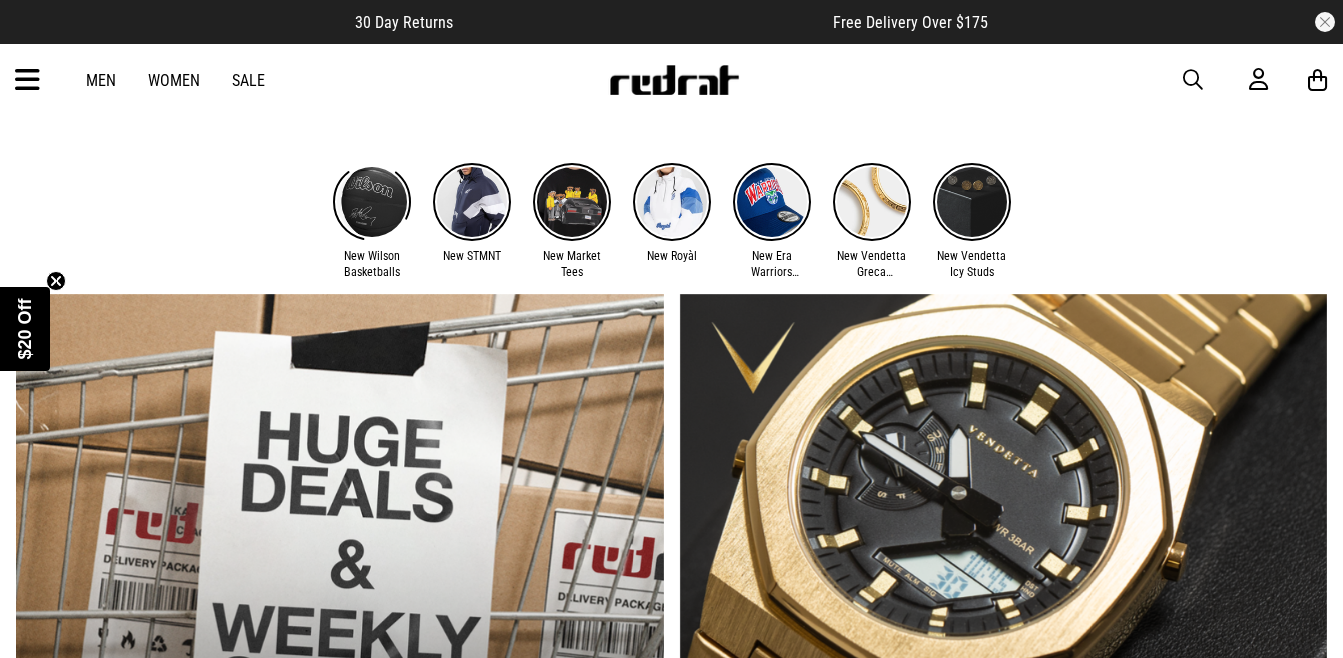 click 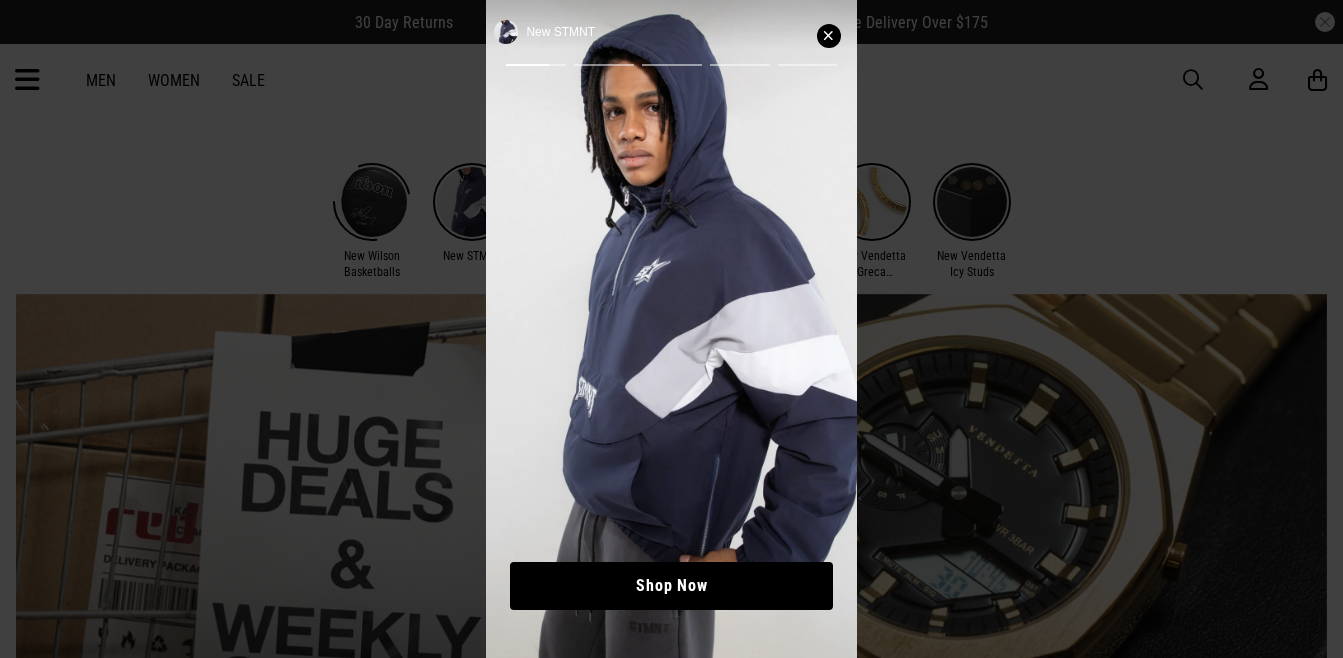 click at bounding box center (829, 36) 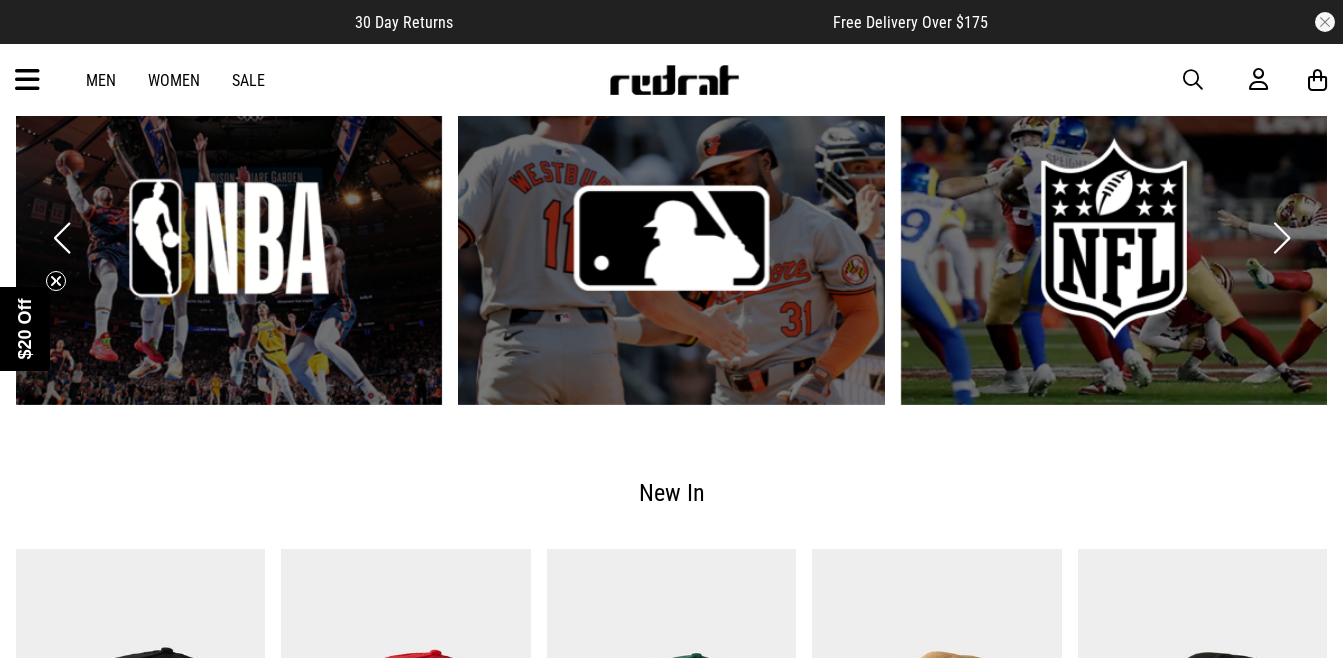 scroll, scrollTop: 2277, scrollLeft: 0, axis: vertical 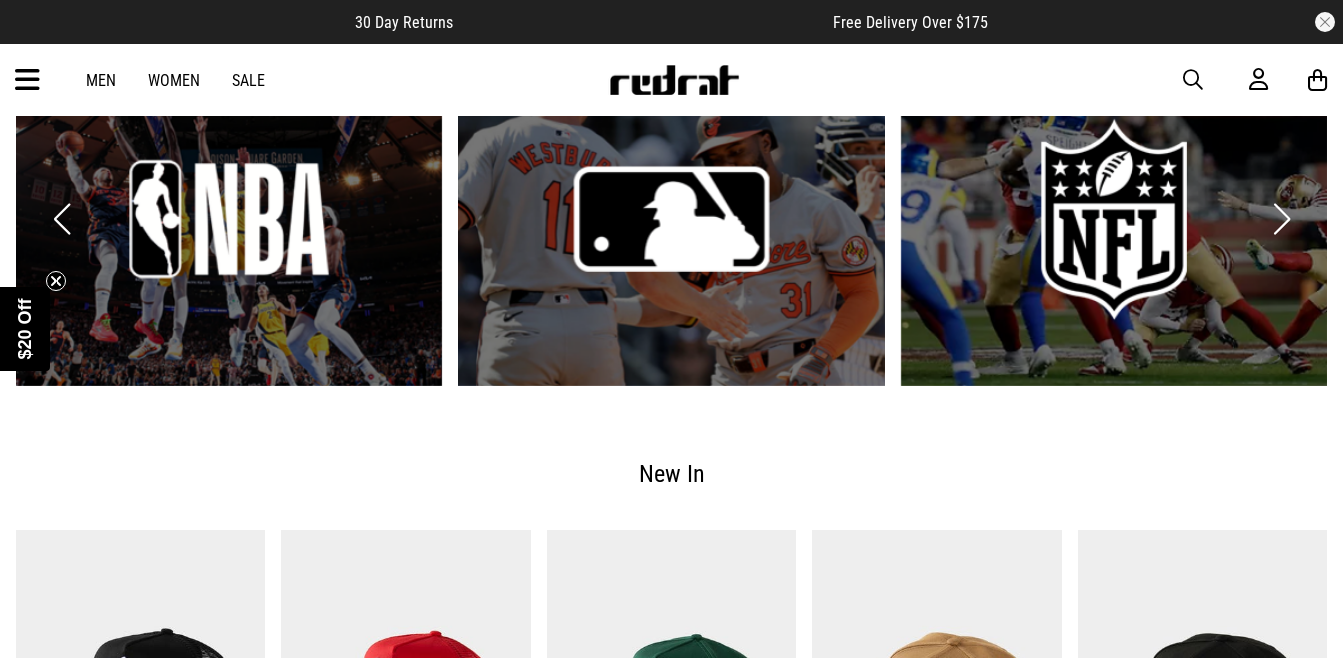 click at bounding box center [671, 219] 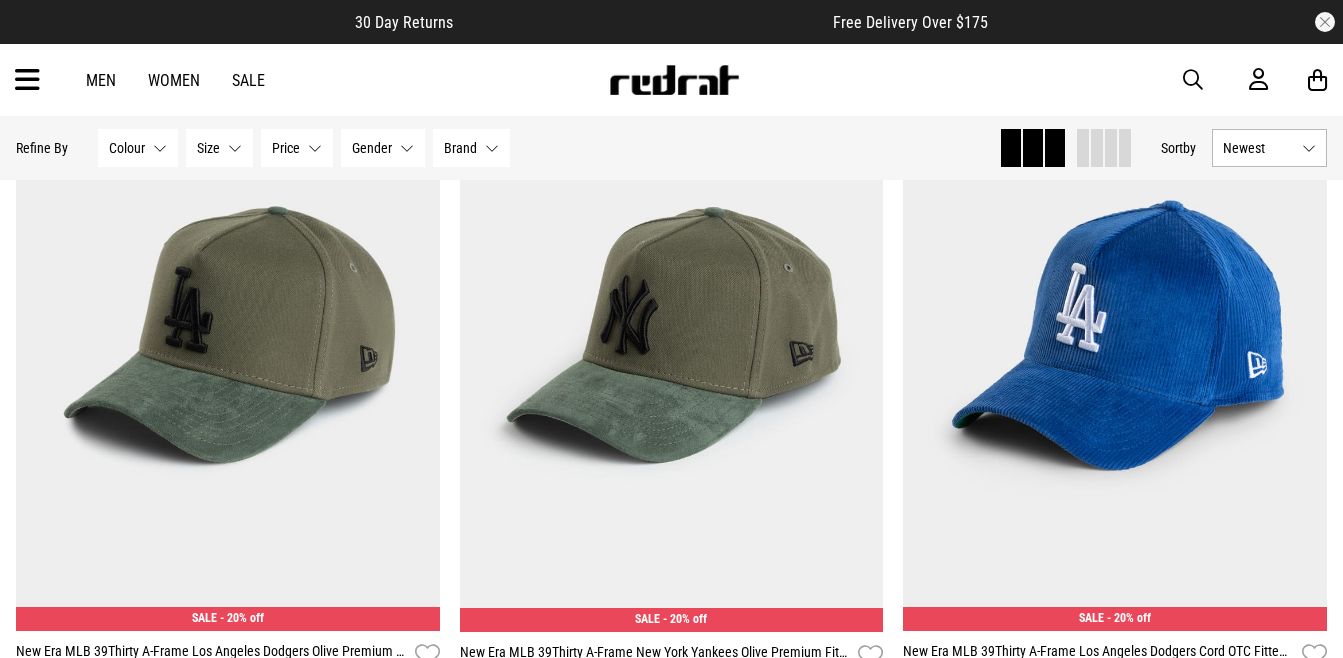 scroll, scrollTop: 315, scrollLeft: 0, axis: vertical 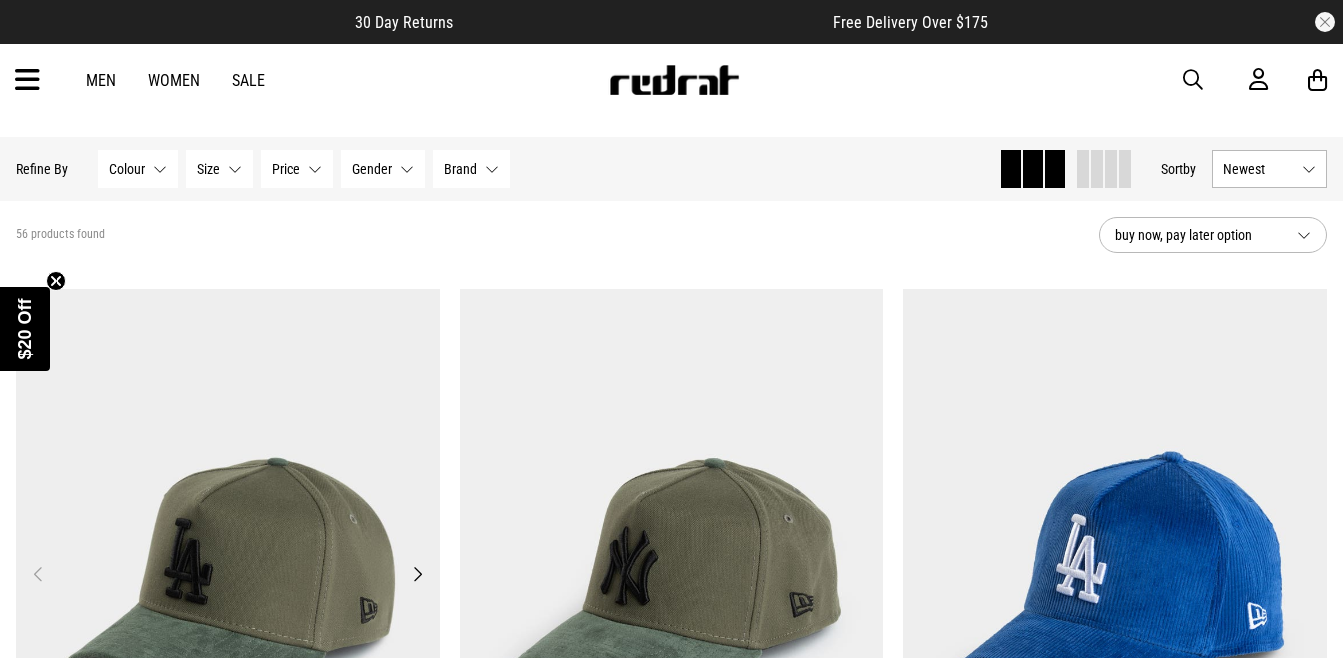 click on "Next" at bounding box center (417, 574) 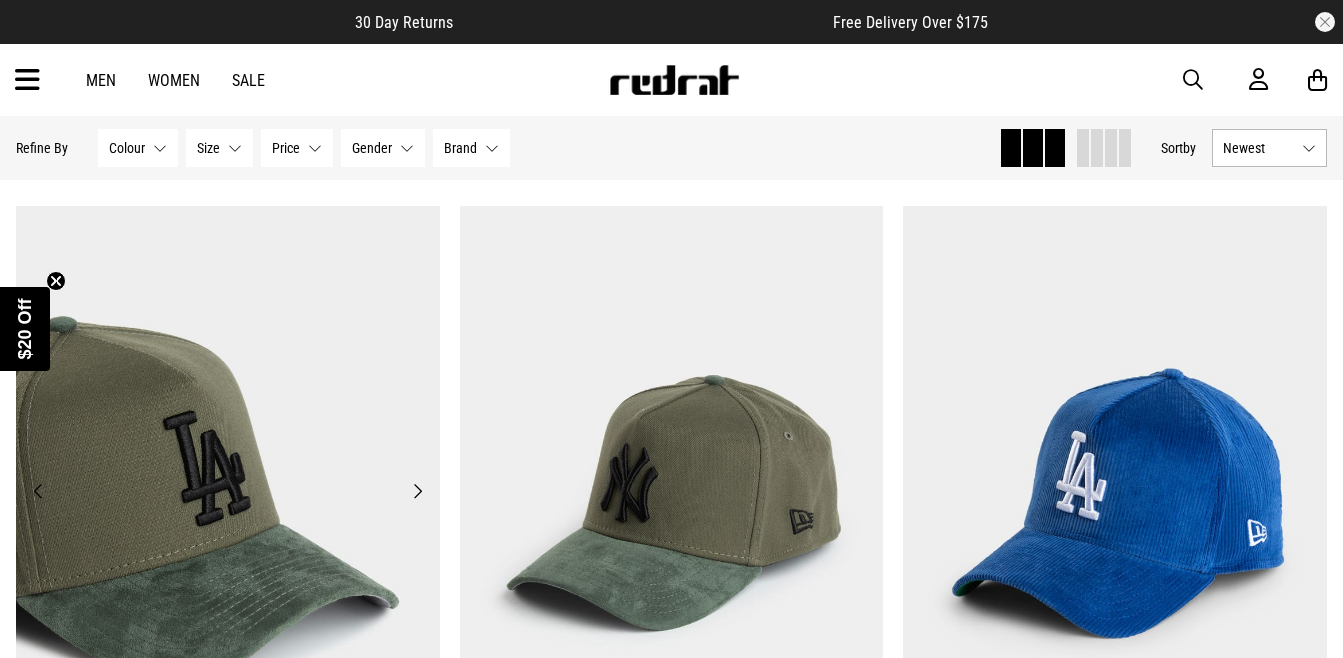 scroll, scrollTop: 160, scrollLeft: 0, axis: vertical 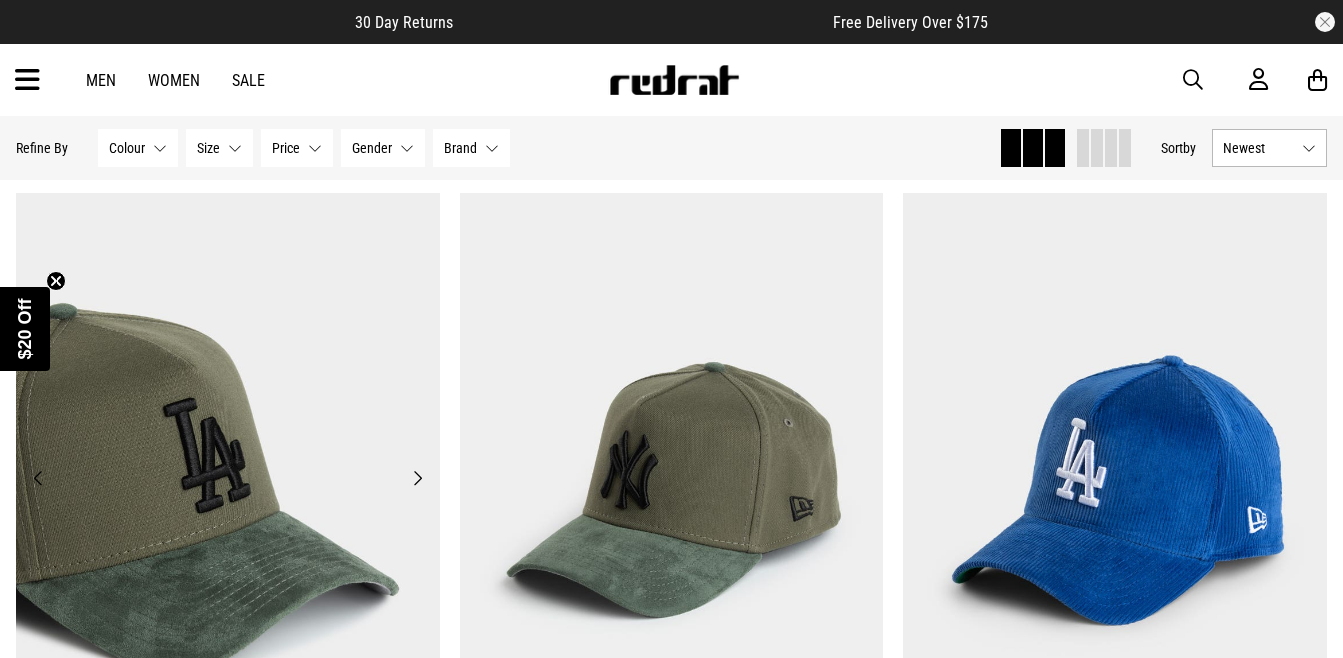 click on "Next" at bounding box center [417, 478] 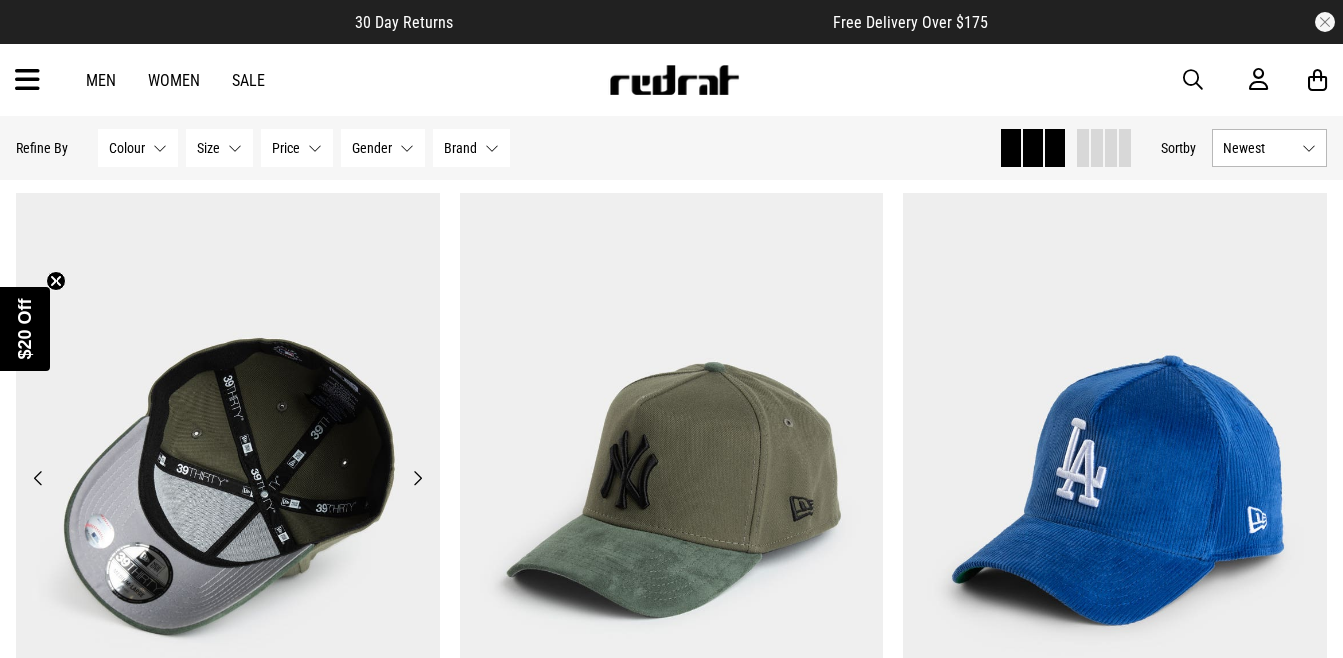 click on "Next" at bounding box center [417, 478] 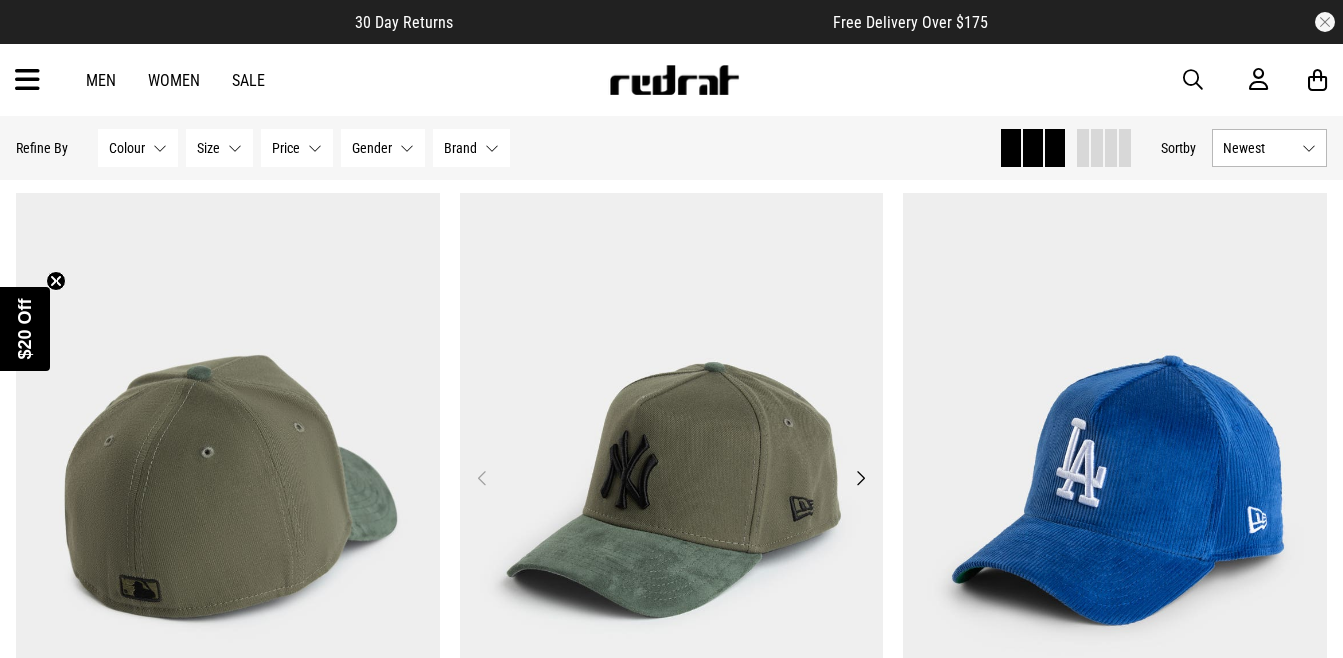 click on "Next" at bounding box center (860, 478) 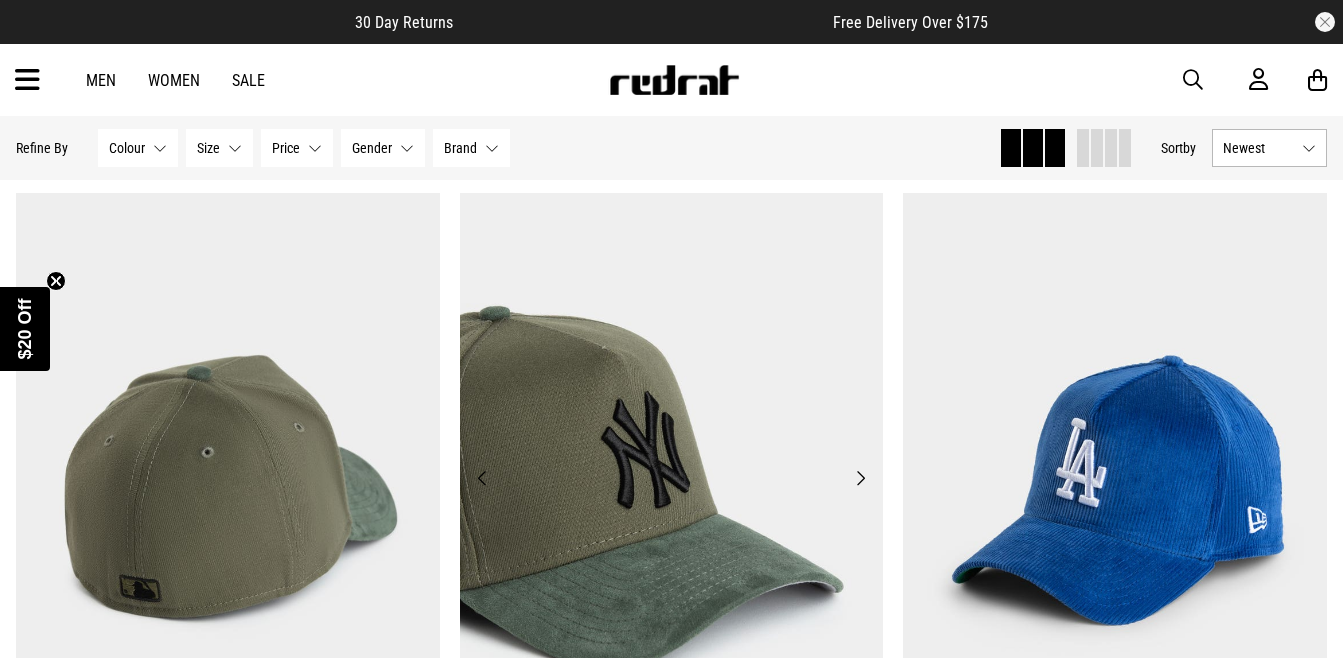 click on "Next" at bounding box center (860, 478) 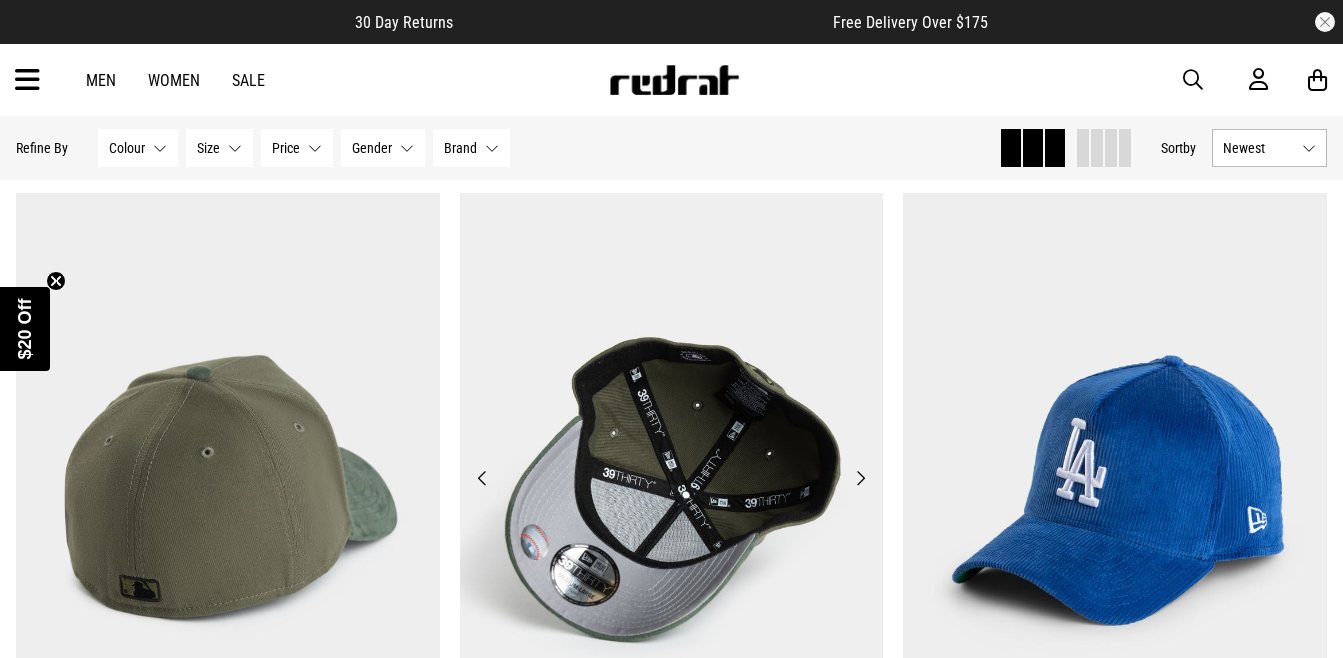 click on "Next" at bounding box center (860, 478) 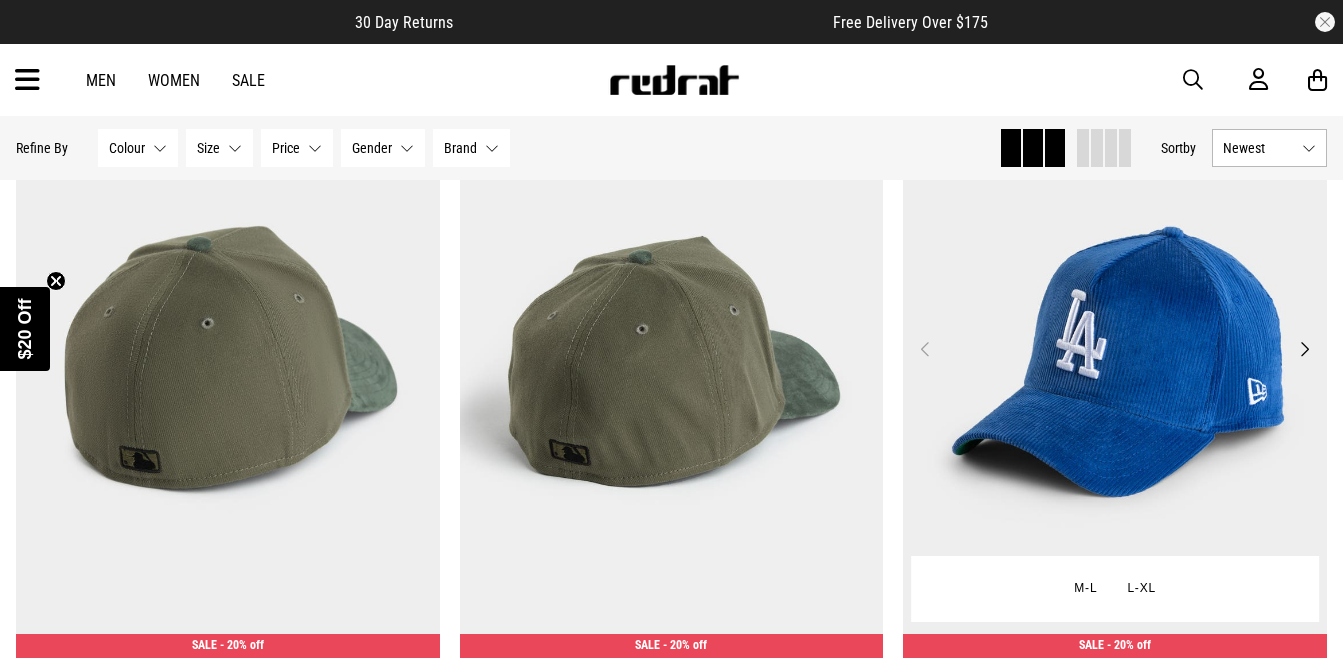 scroll, scrollTop: 292, scrollLeft: 0, axis: vertical 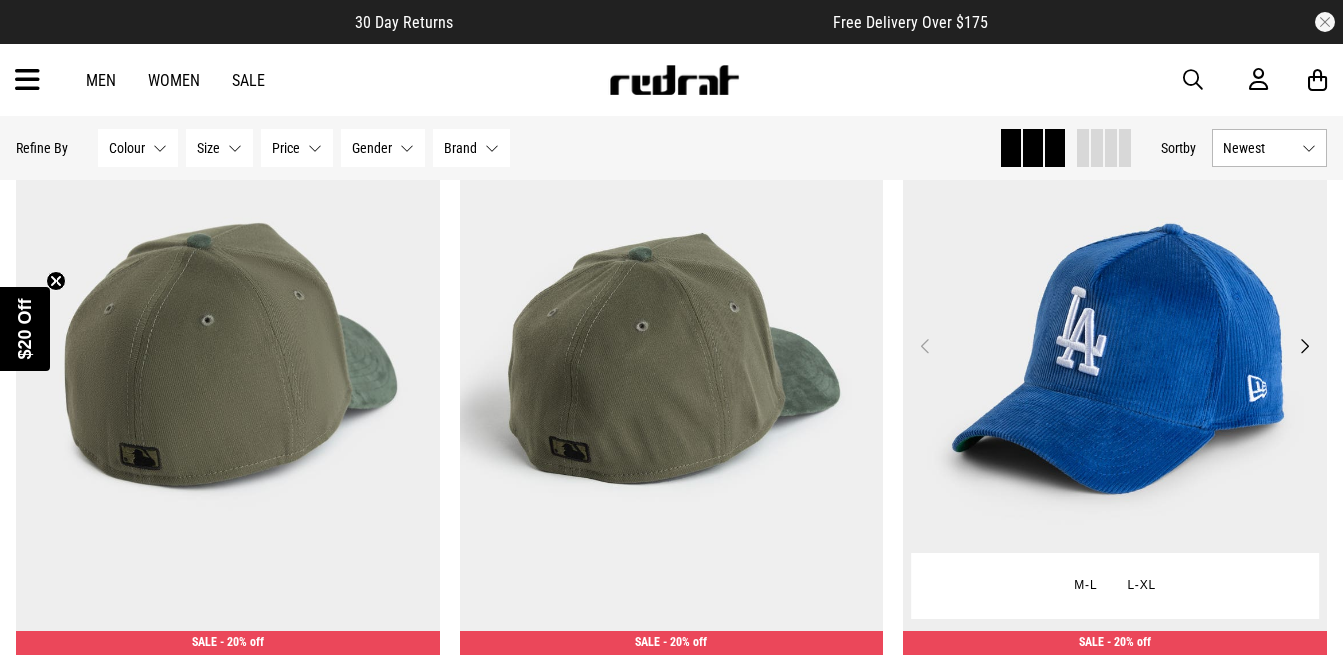 click at bounding box center [1115, 358] 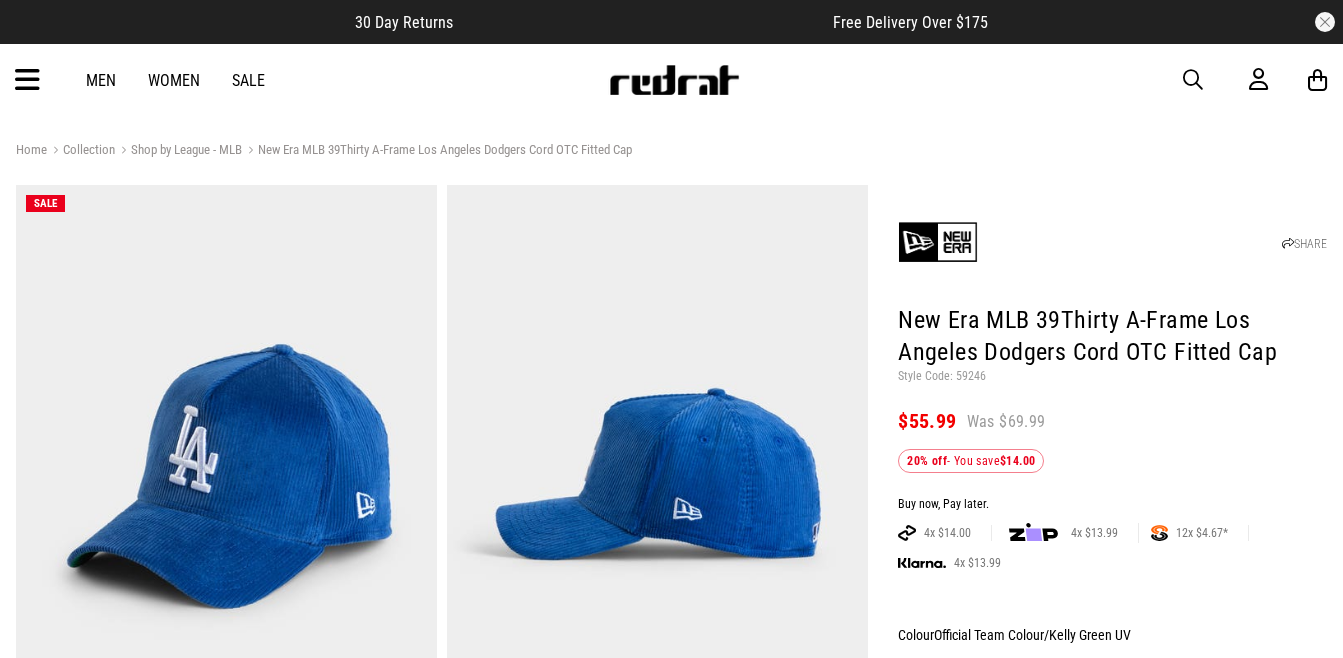 scroll, scrollTop: 0, scrollLeft: 0, axis: both 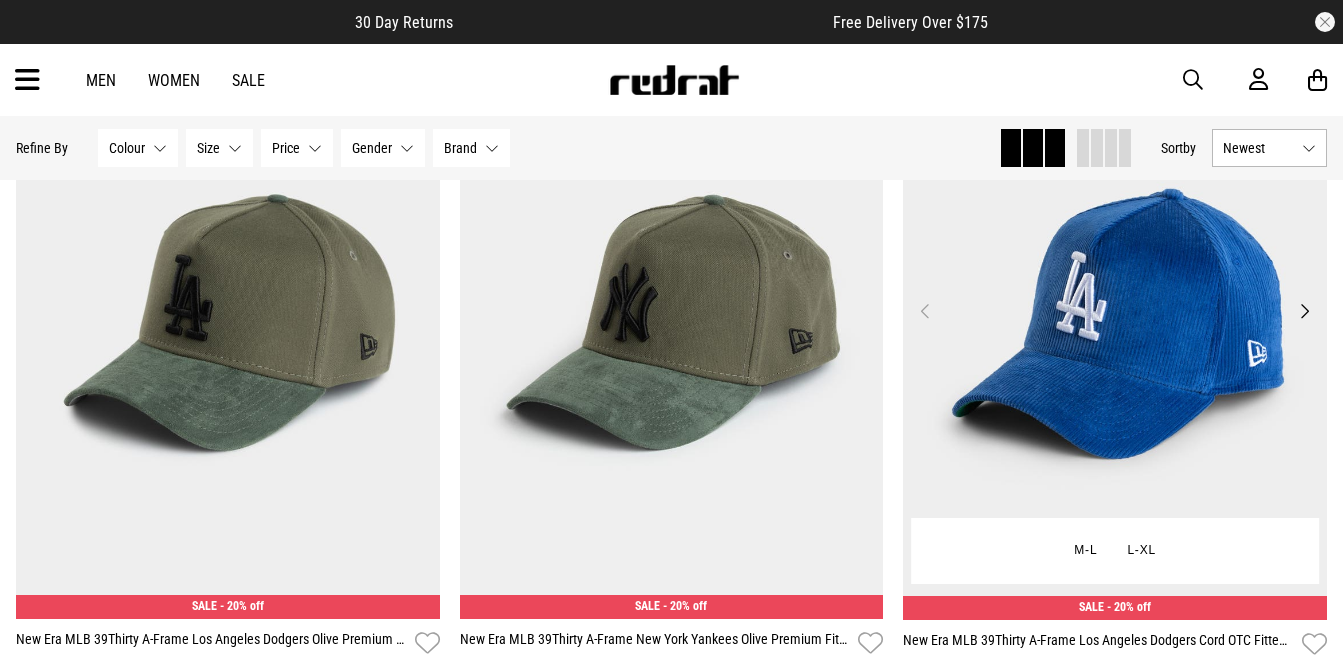click on "Next" at bounding box center [1304, 311] 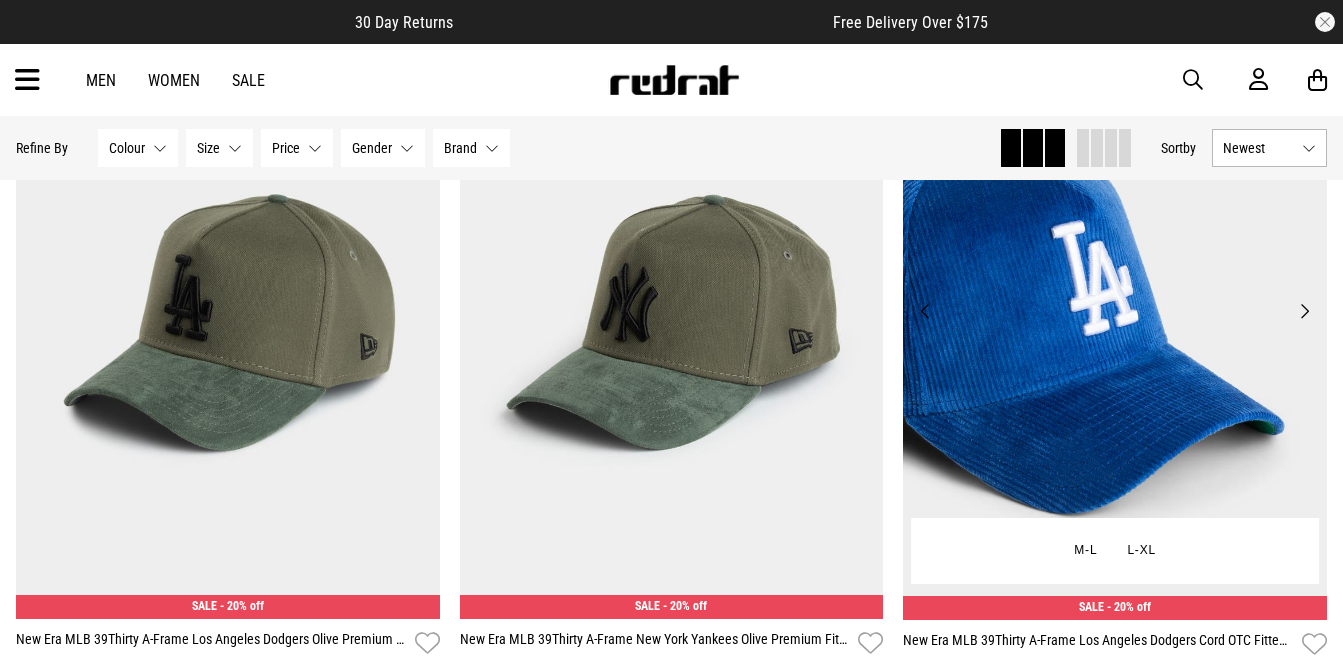 click on "Next" at bounding box center [1304, 311] 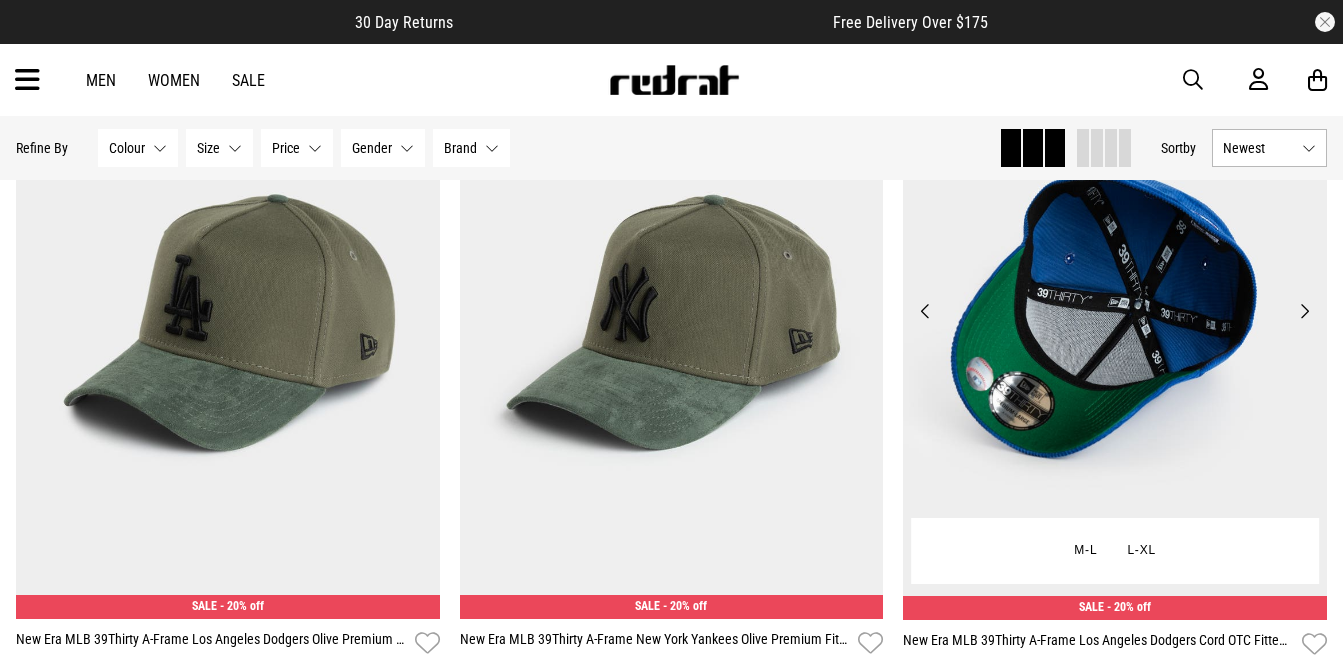 click on "Next" at bounding box center [1304, 311] 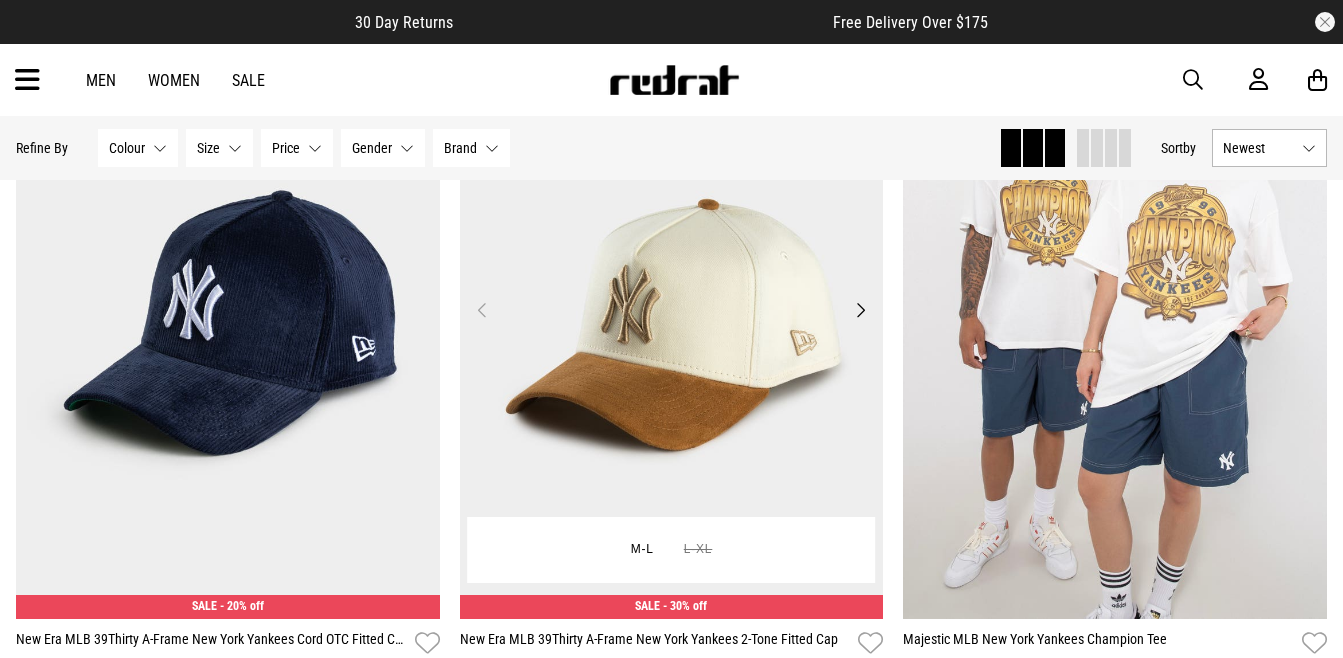 scroll, scrollTop: 1071, scrollLeft: 0, axis: vertical 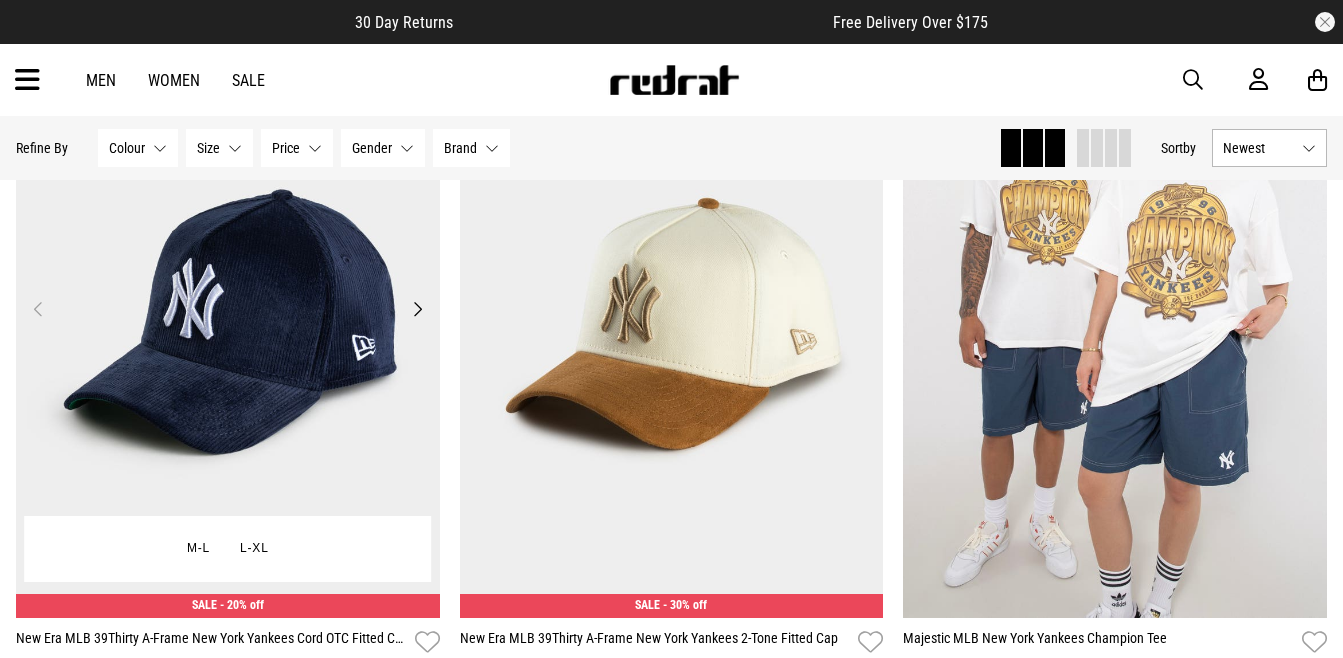 click on "Next" at bounding box center [417, 309] 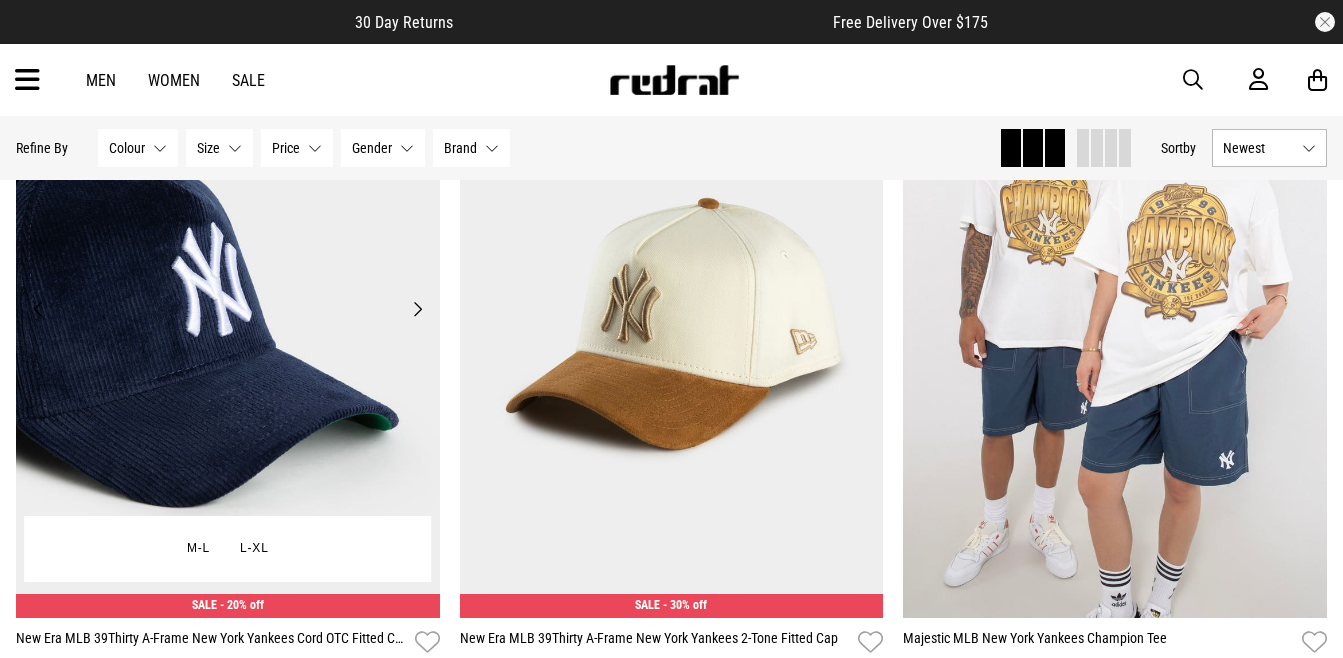 click on "Next" at bounding box center [417, 309] 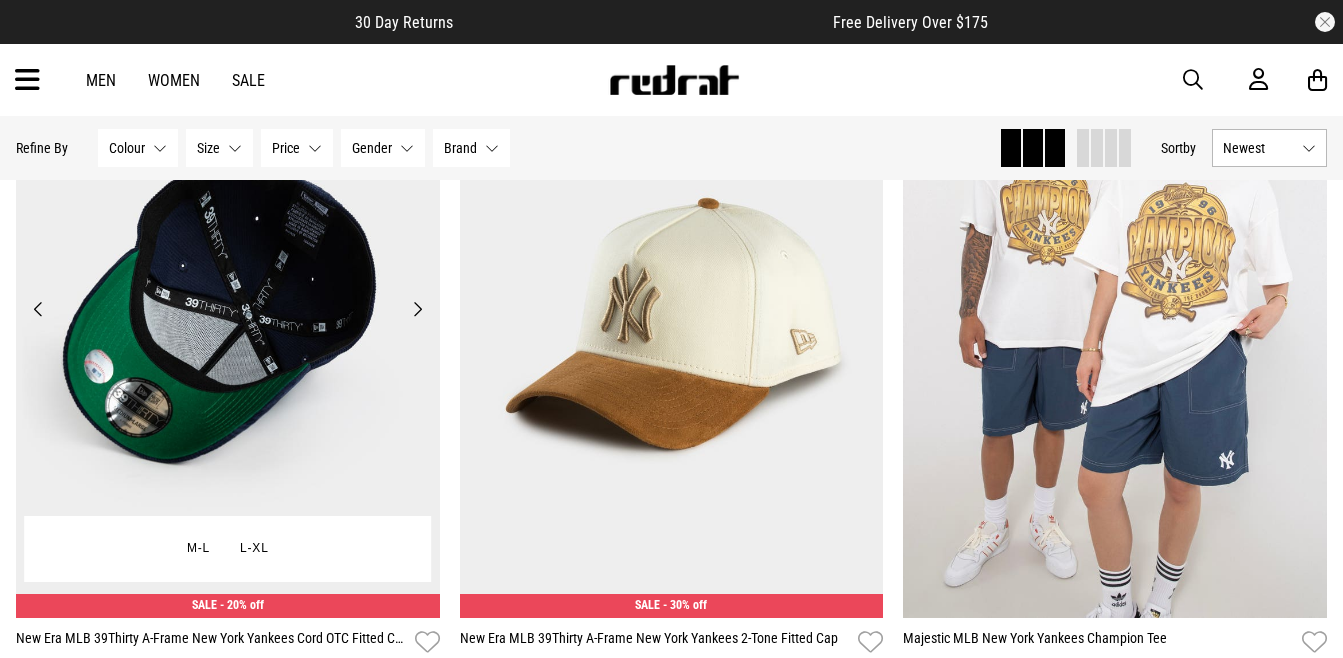 click on "Next" at bounding box center (417, 309) 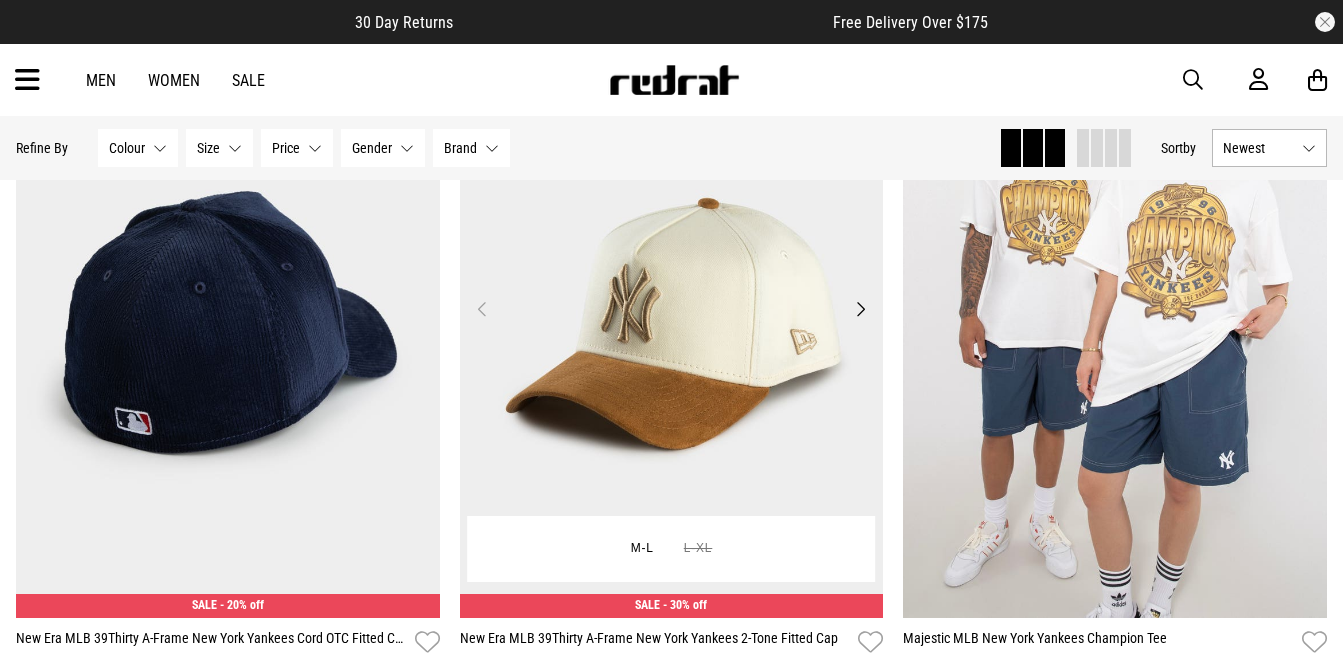 click on "Next" at bounding box center (860, 309) 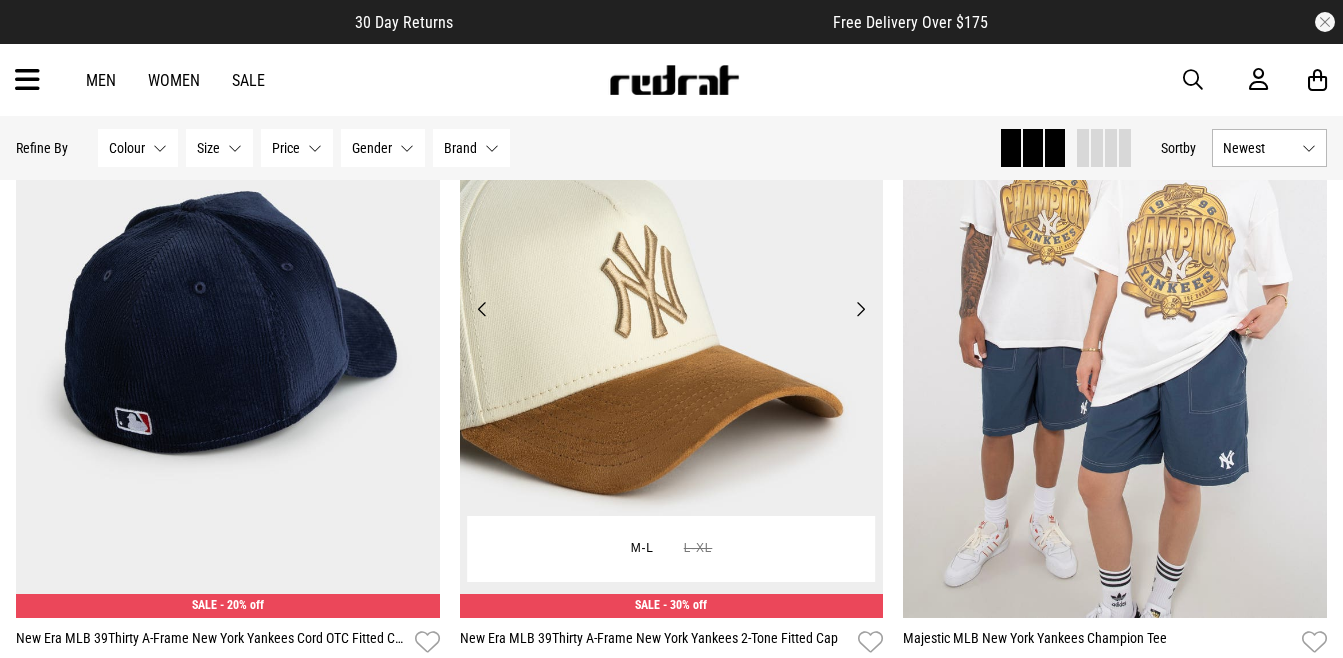 click on "Next" at bounding box center (860, 309) 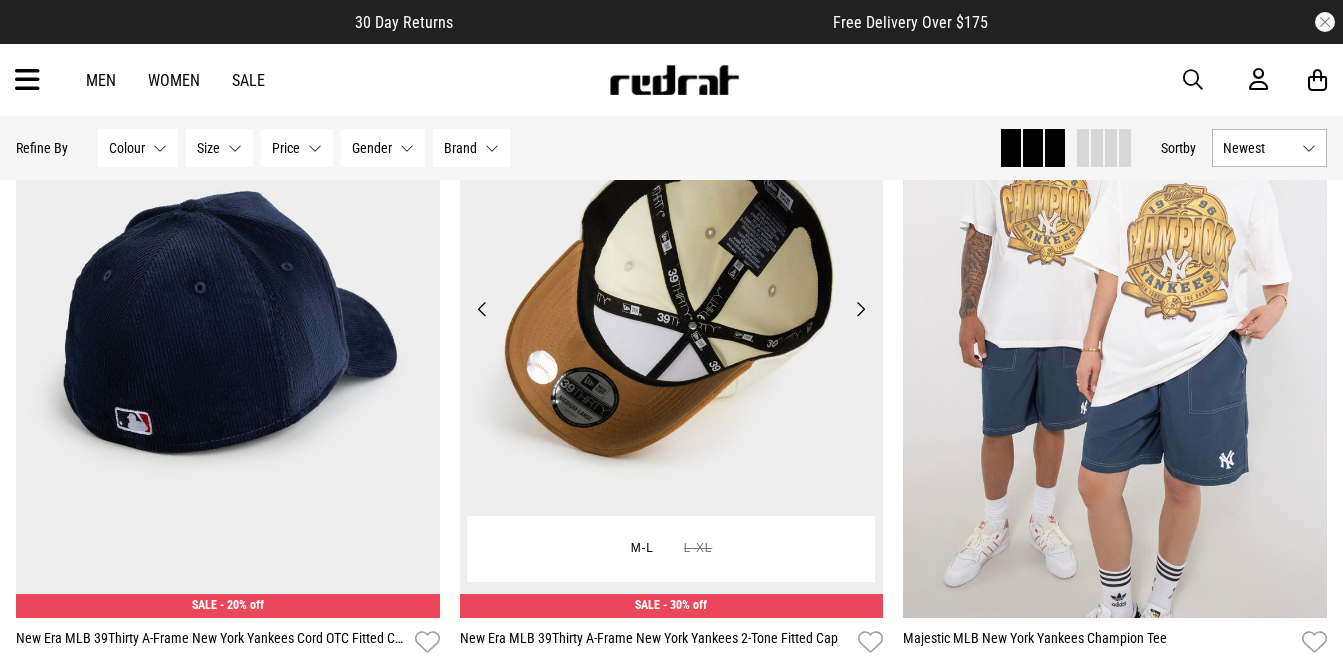 click on "Next" at bounding box center [860, 309] 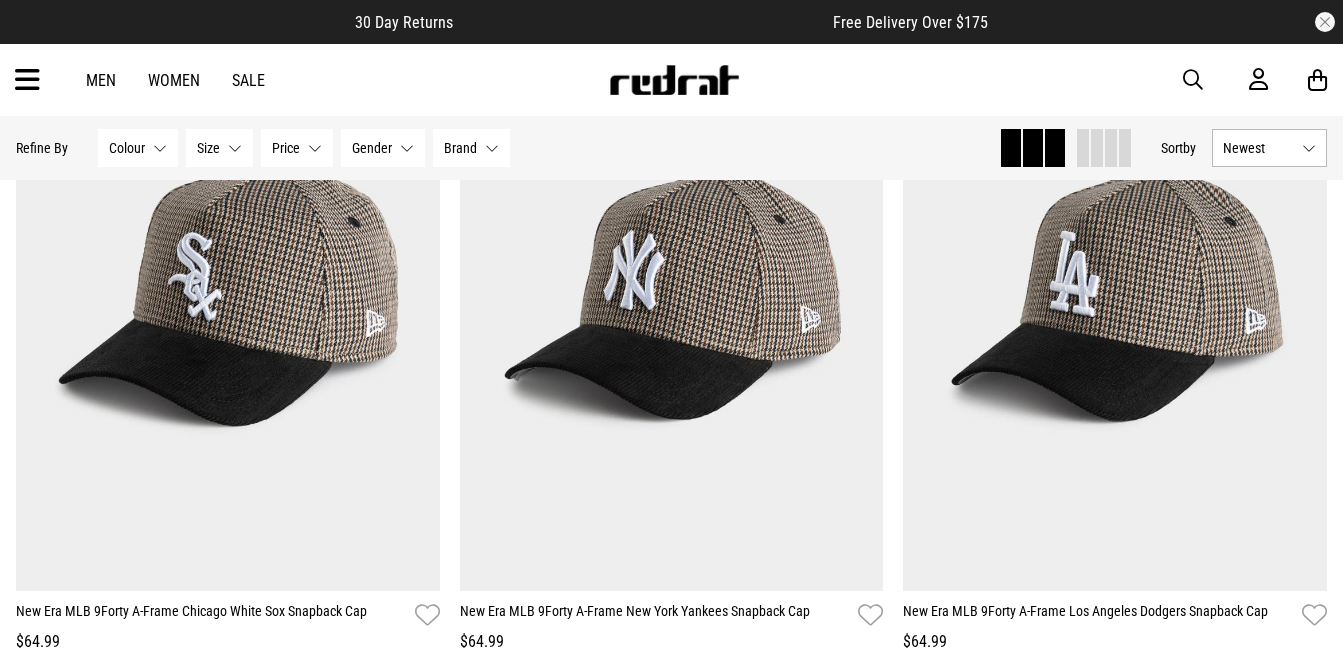 scroll, scrollTop: 2585, scrollLeft: 0, axis: vertical 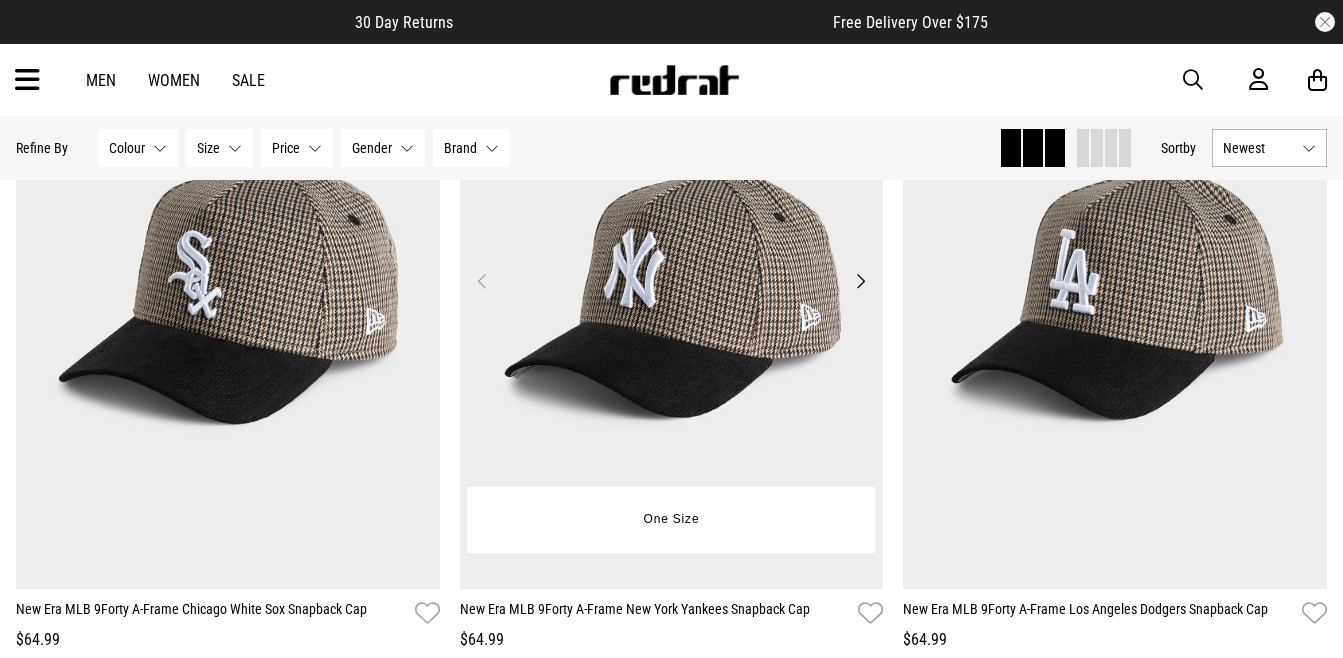 click on "Next" at bounding box center [860, 281] 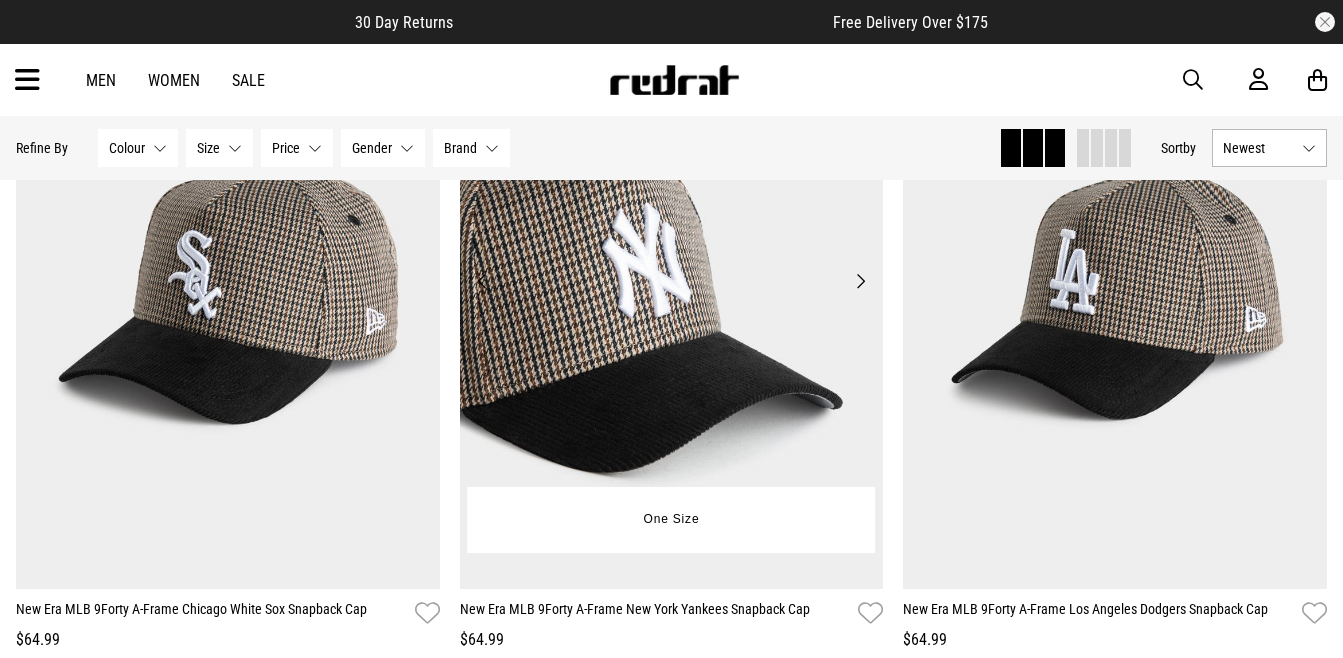 click on "Next" at bounding box center (860, 281) 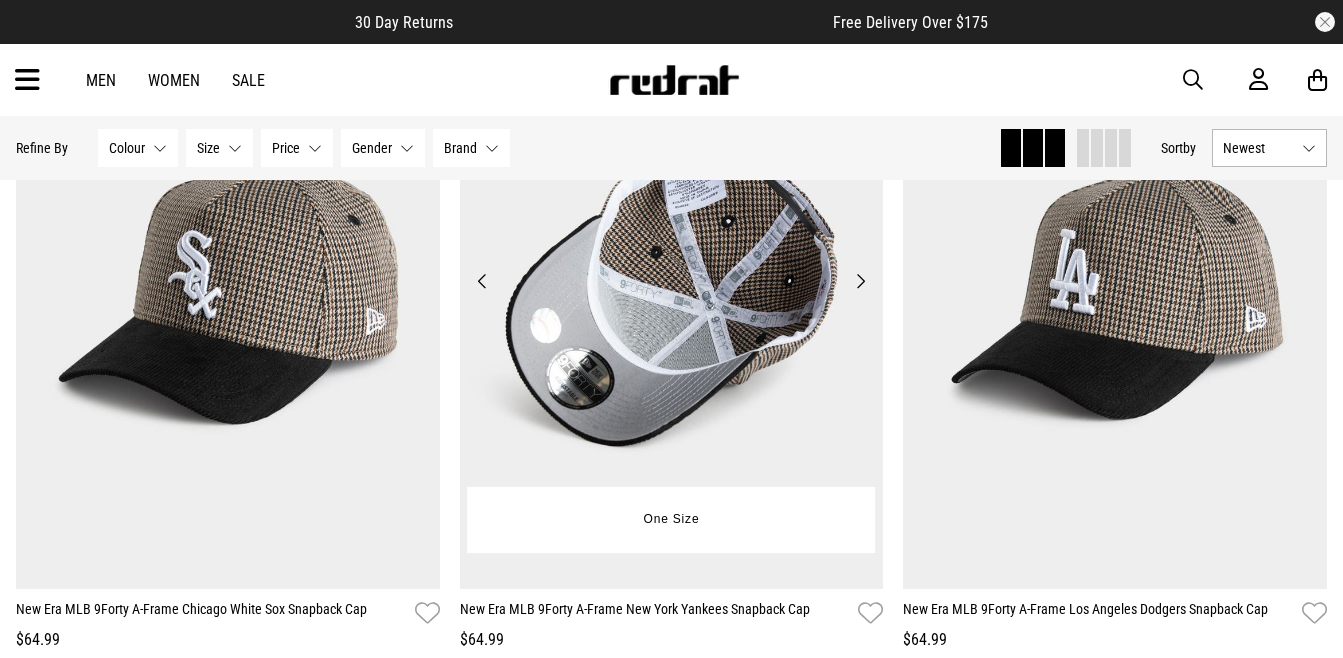 click on "Next" at bounding box center [860, 281] 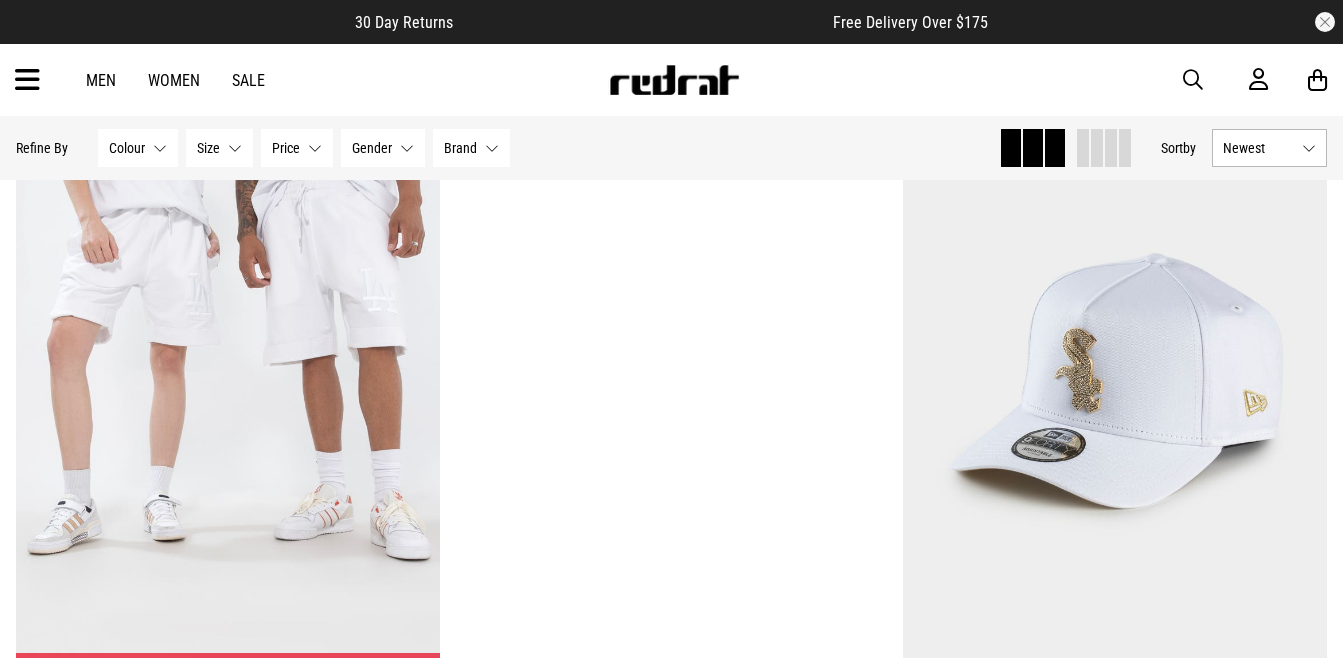 scroll, scrollTop: 3241, scrollLeft: 0, axis: vertical 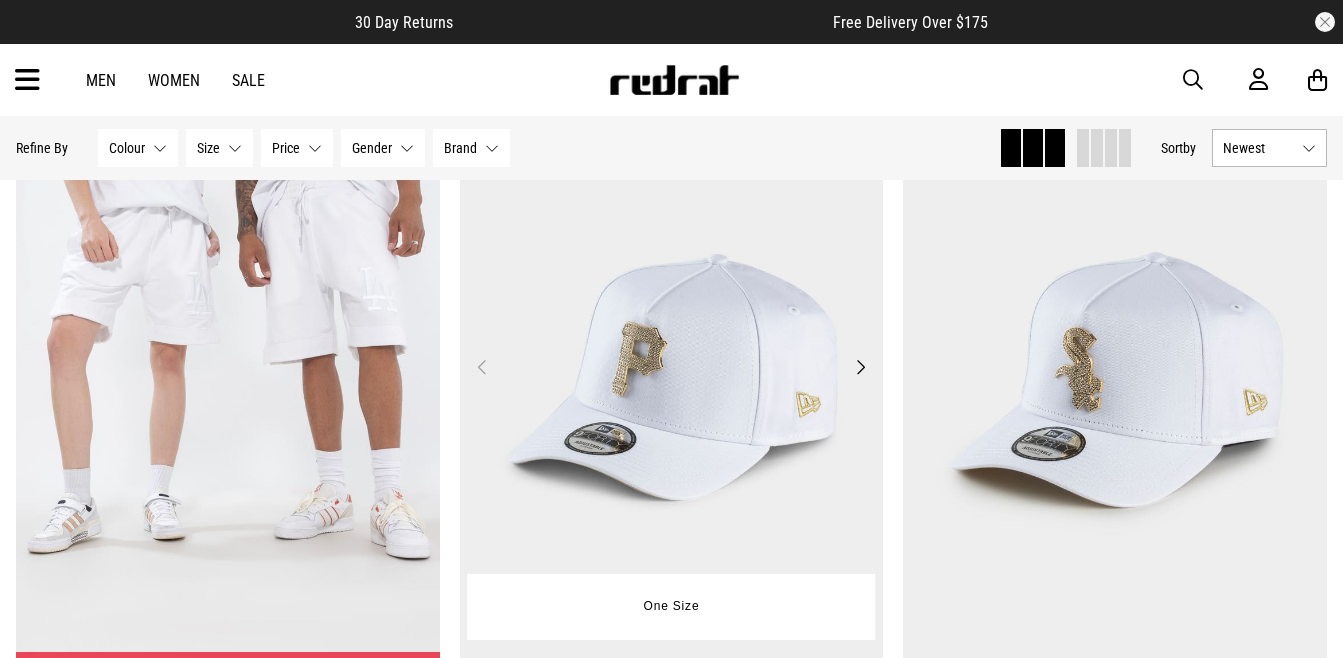 click on "Next" at bounding box center (860, 367) 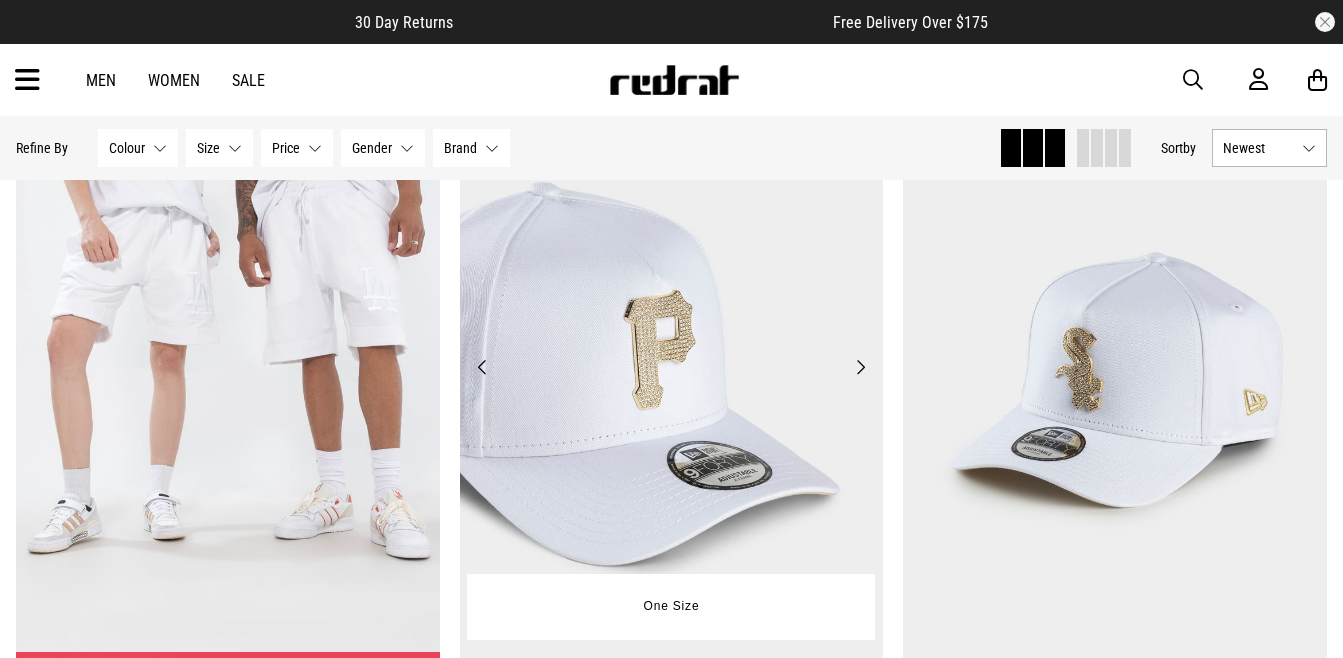 click on "Next" at bounding box center [860, 367] 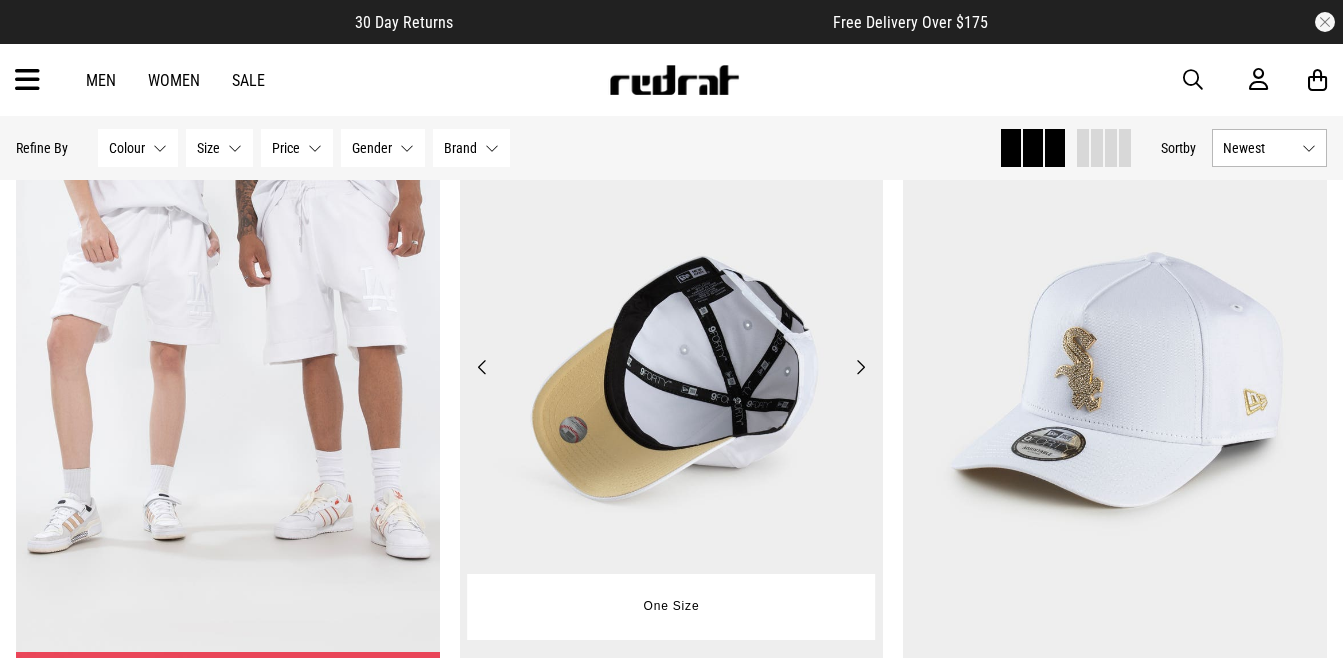 click on "Next" at bounding box center [860, 367] 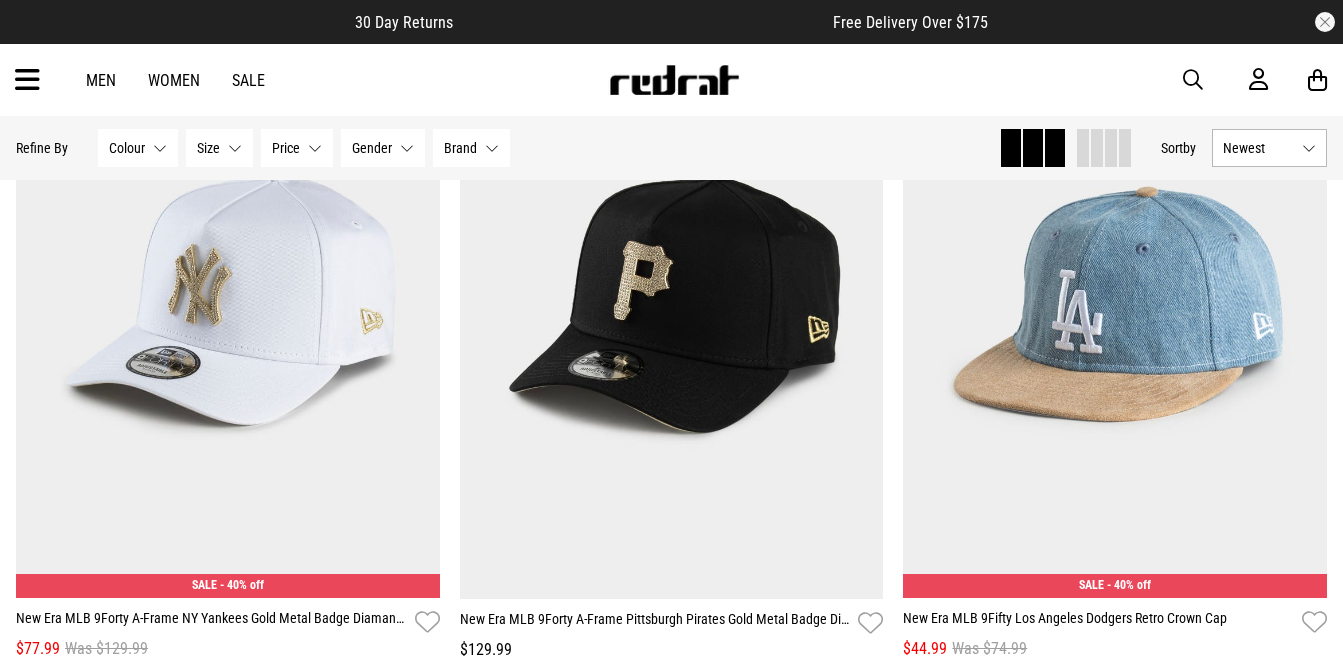 scroll, scrollTop: 4062, scrollLeft: 0, axis: vertical 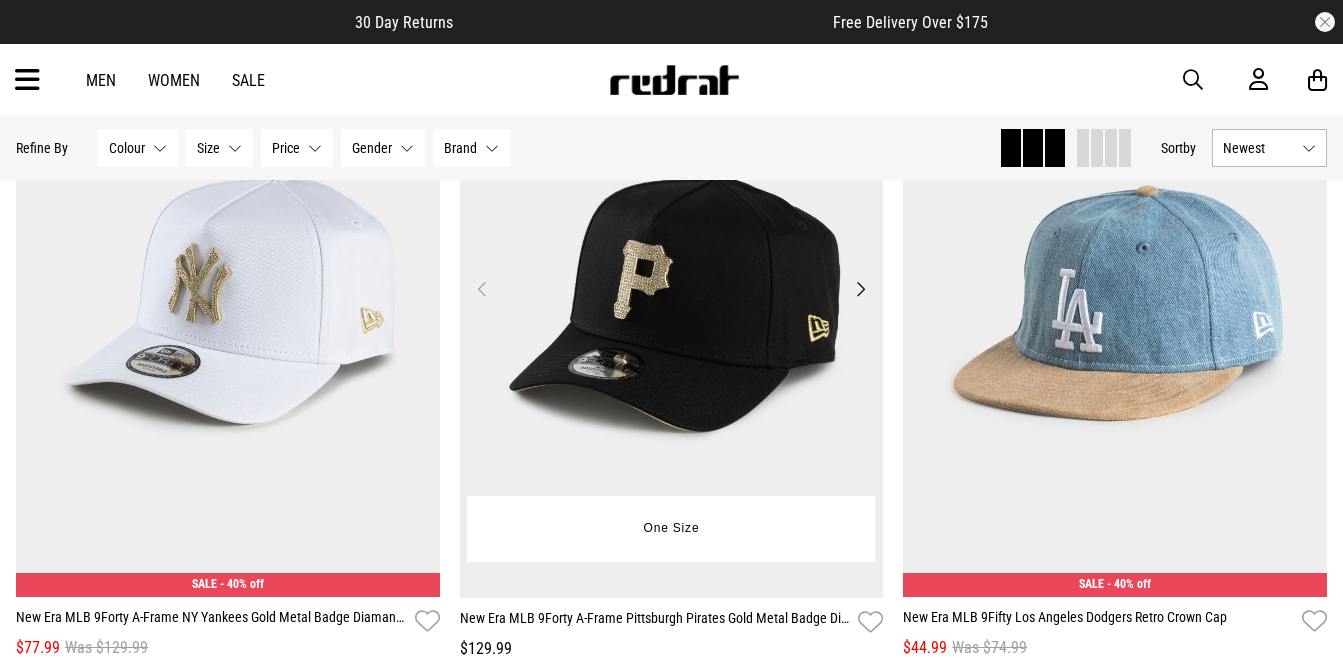 click on "Next" at bounding box center (860, 289) 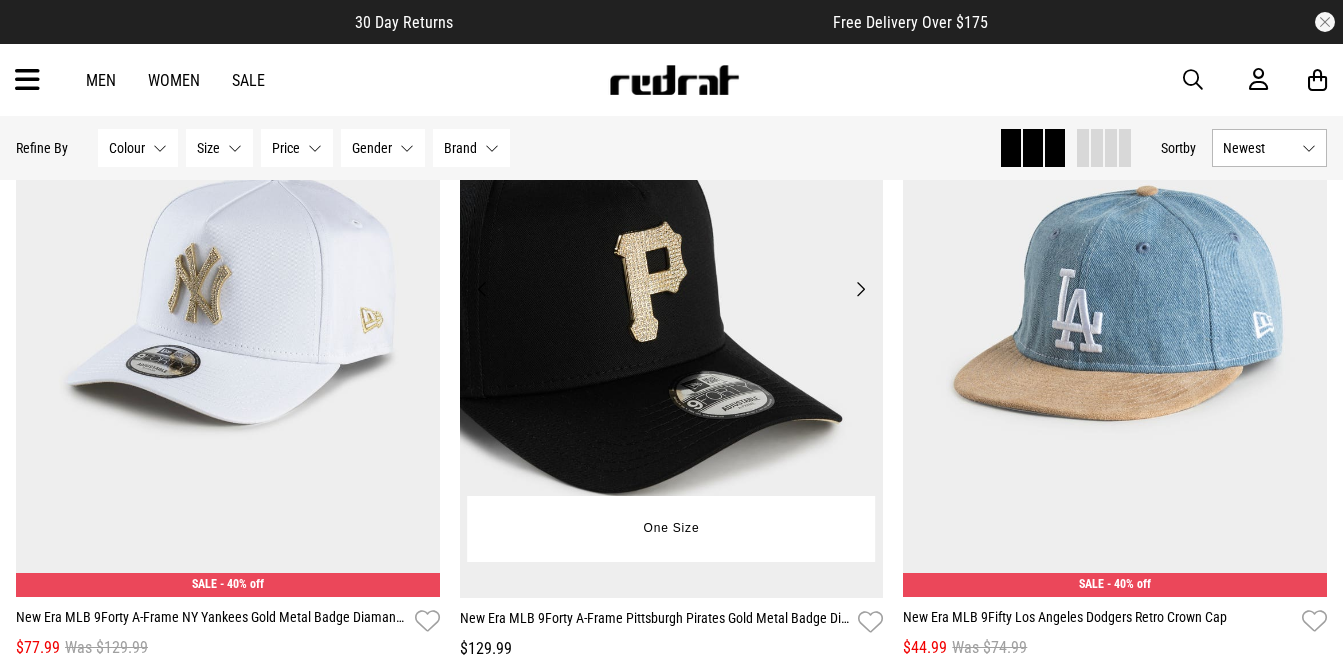 click on "Next" at bounding box center [860, 289] 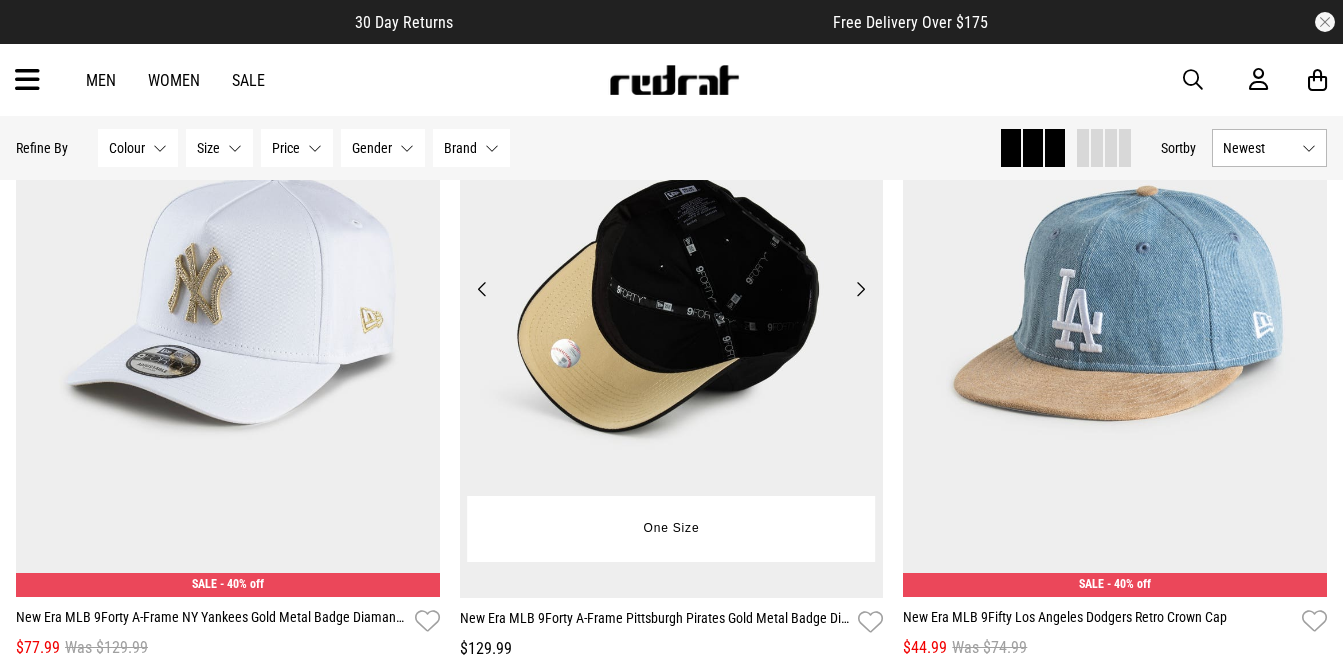 click on "Next" at bounding box center [860, 289] 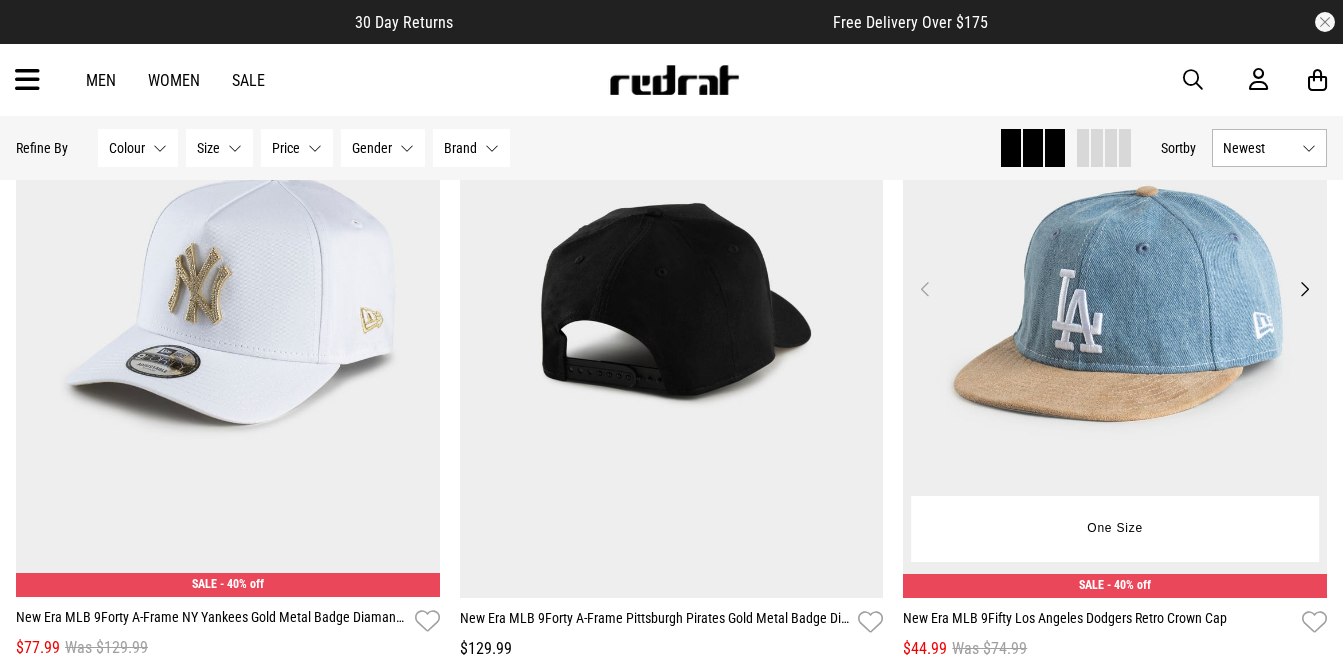 click on "Next" at bounding box center (1304, 289) 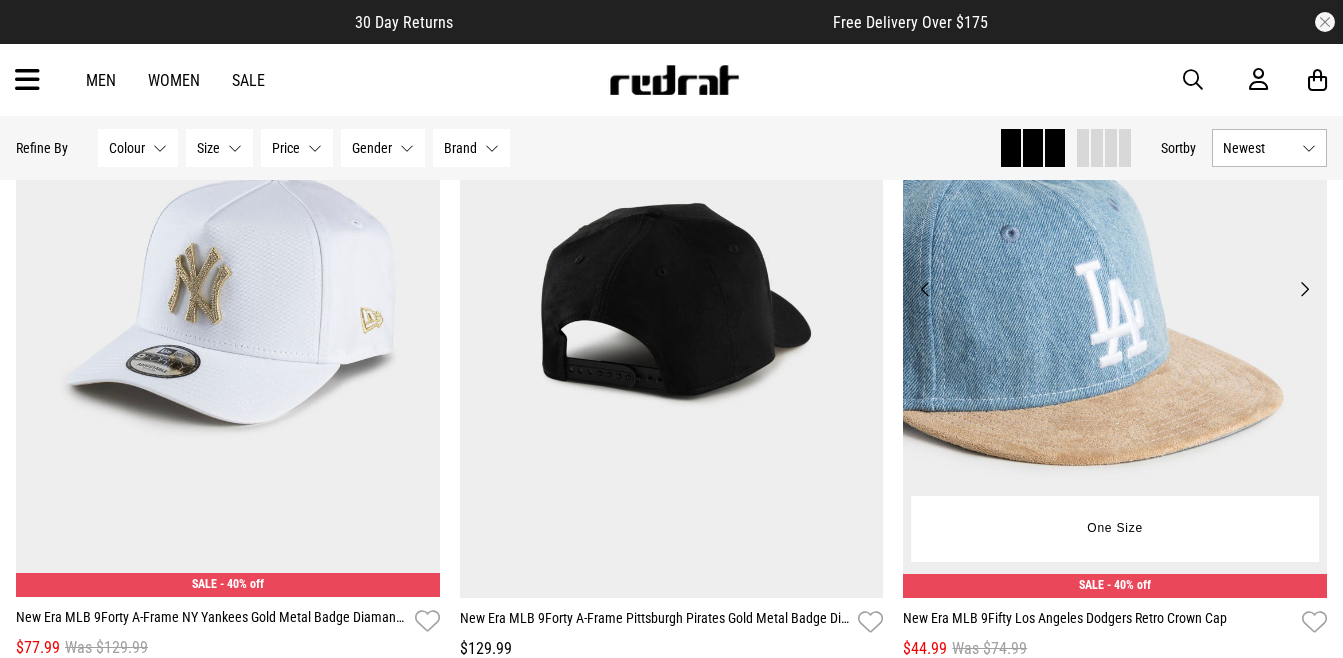 click on "Next" at bounding box center [1304, 289] 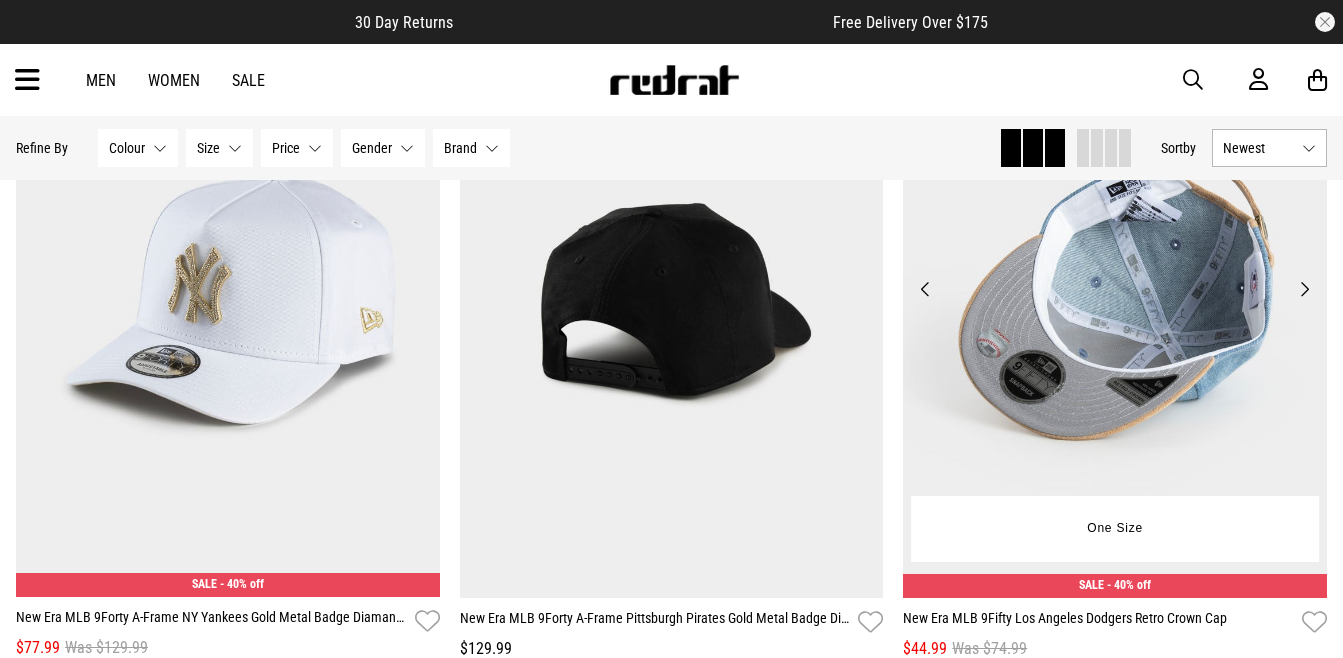click on "Next" at bounding box center (1304, 289) 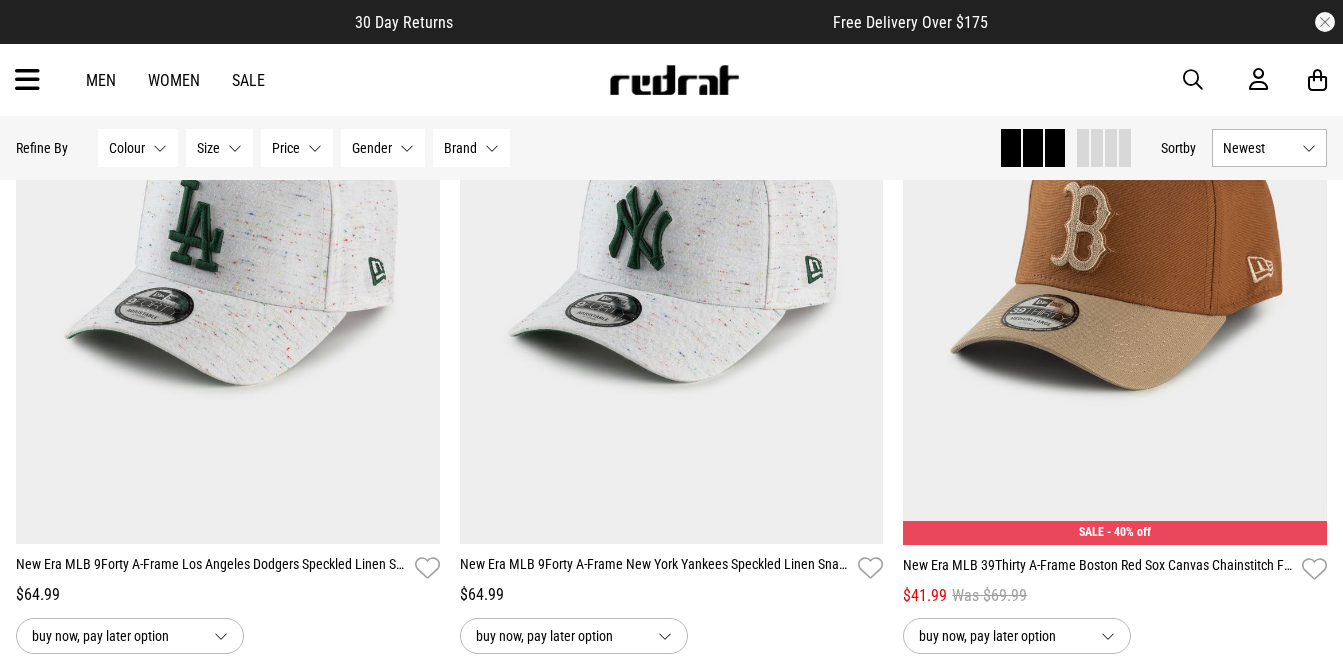 scroll, scrollTop: 5604, scrollLeft: 0, axis: vertical 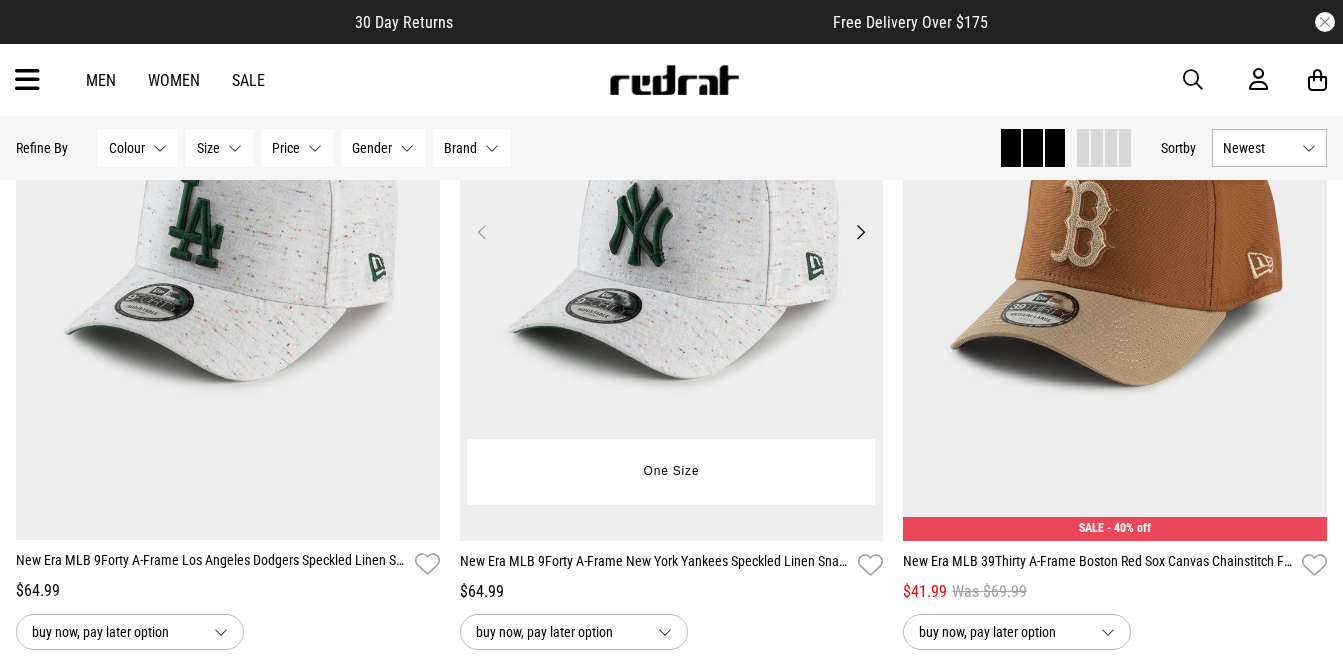 click on "Next" at bounding box center [860, 232] 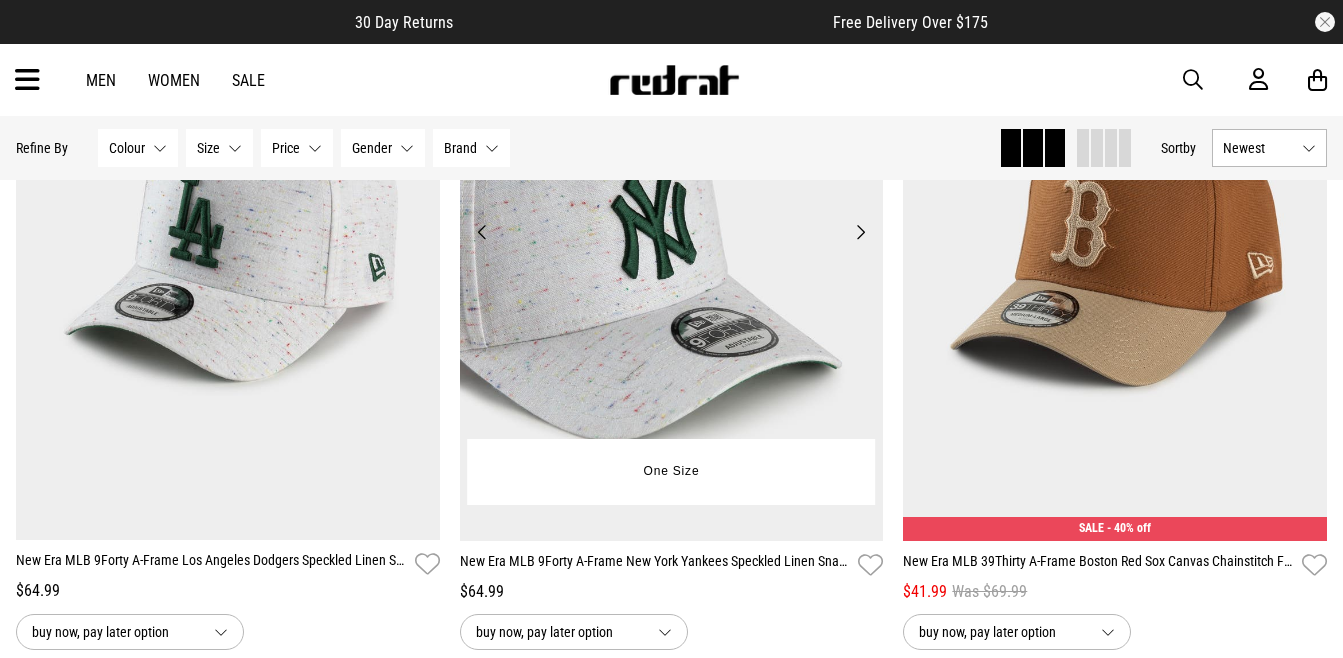 click on "Next" at bounding box center [860, 232] 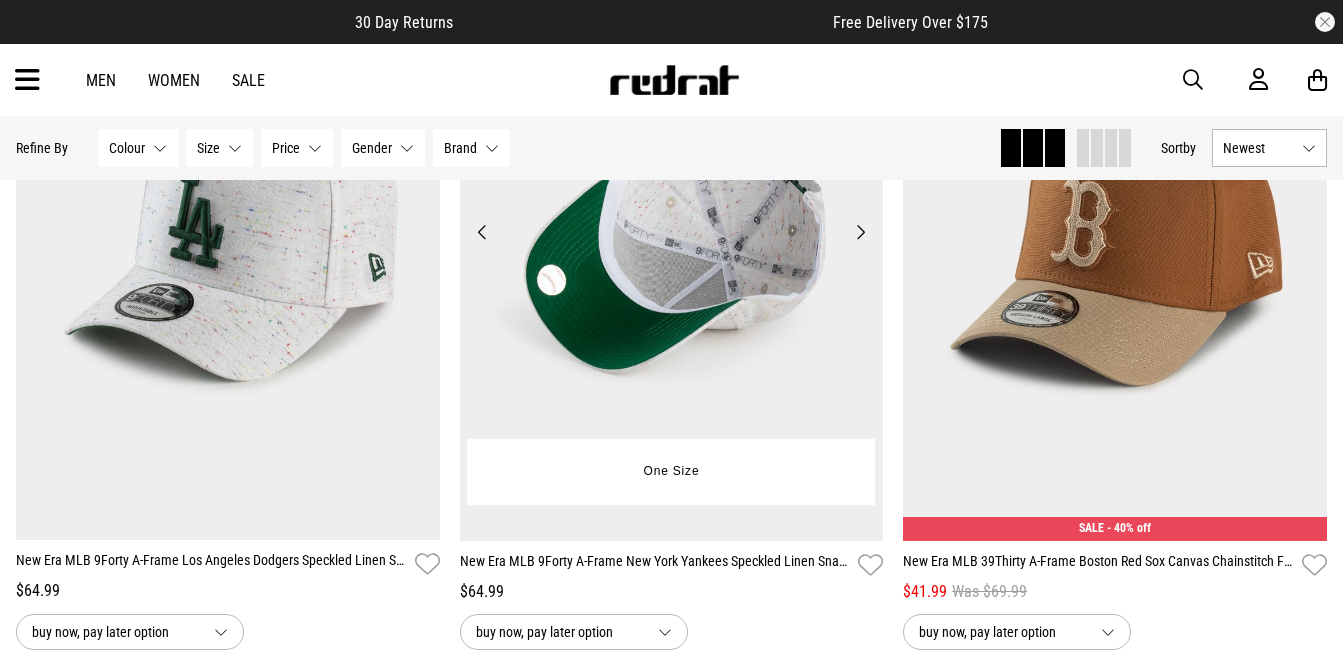 click on "Next" at bounding box center [860, 232] 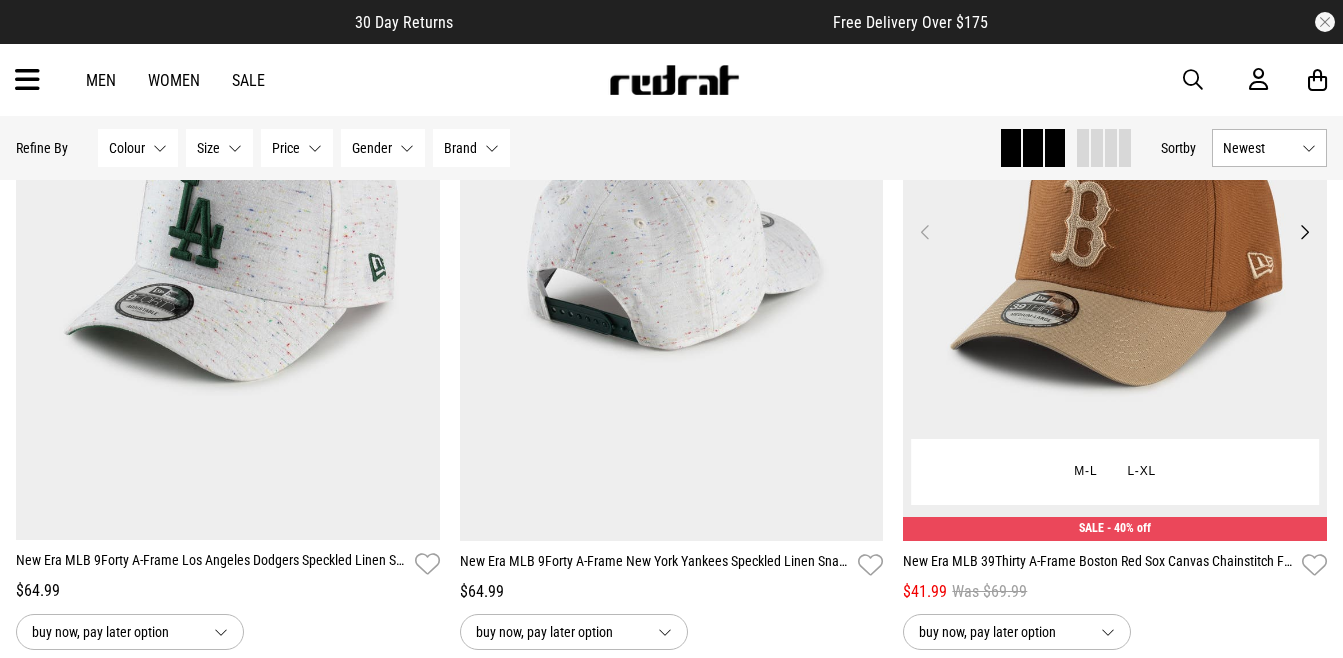 click on "Next" at bounding box center [1304, 232] 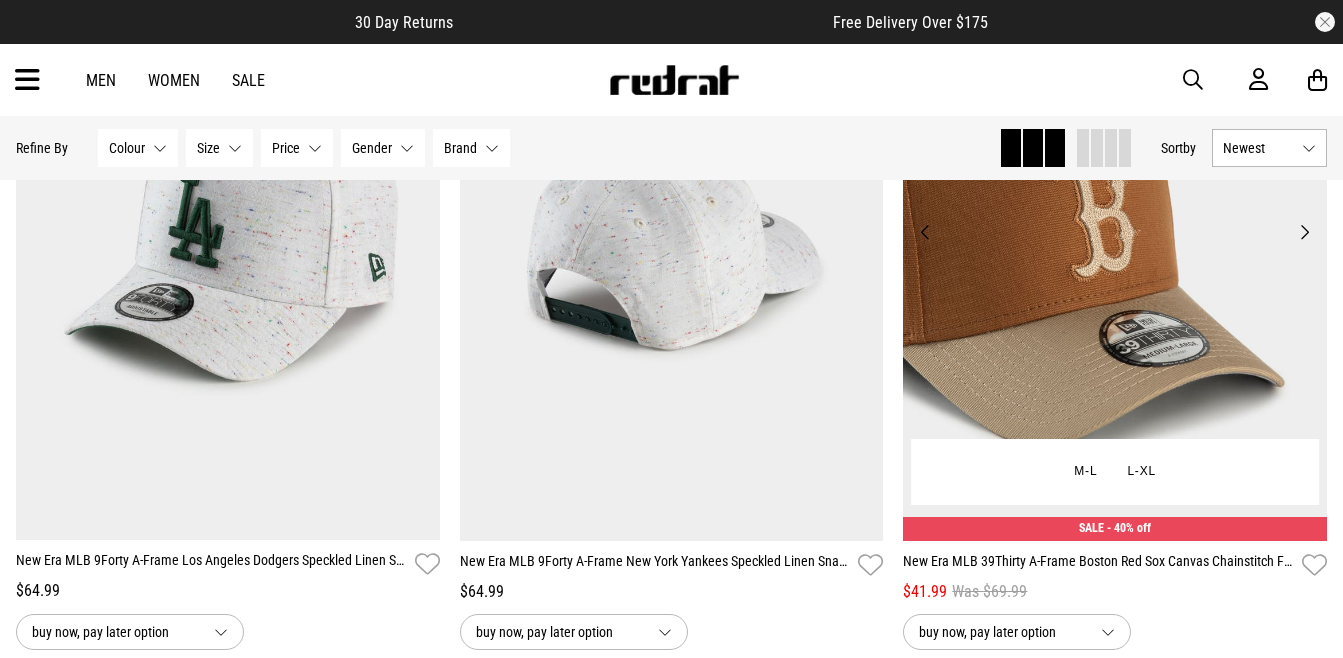 click on "Next" at bounding box center [1304, 232] 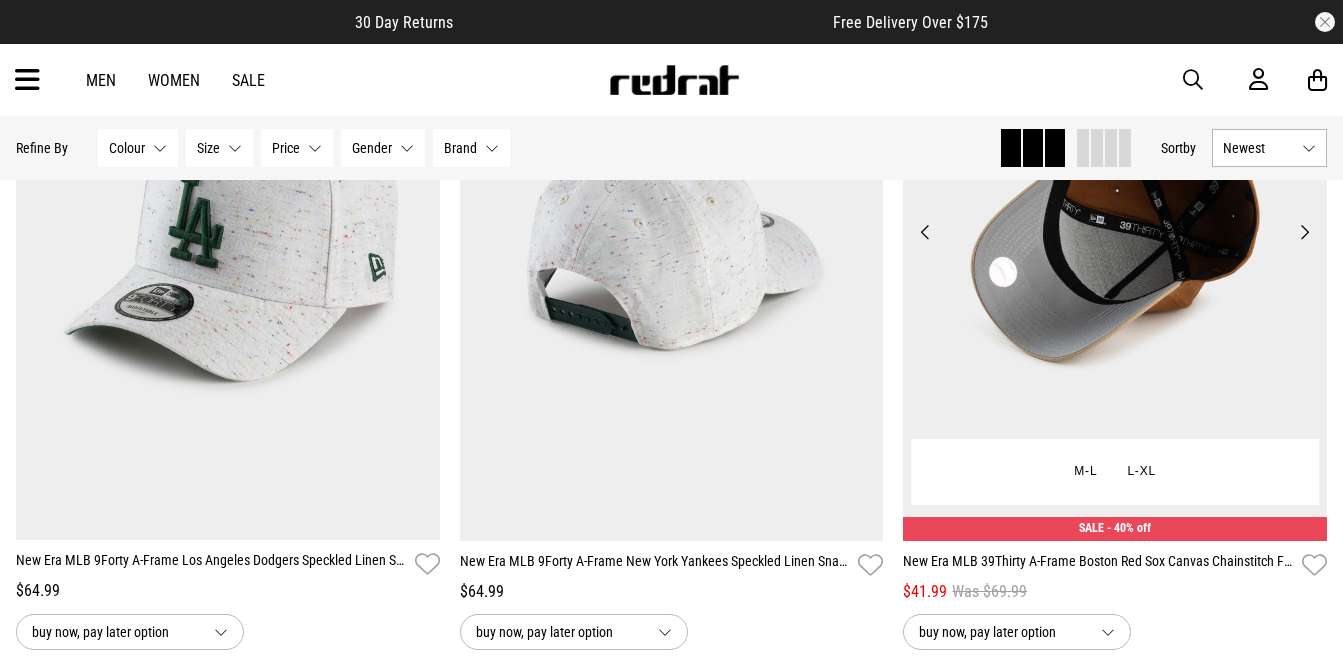 click on "Next" at bounding box center [1304, 232] 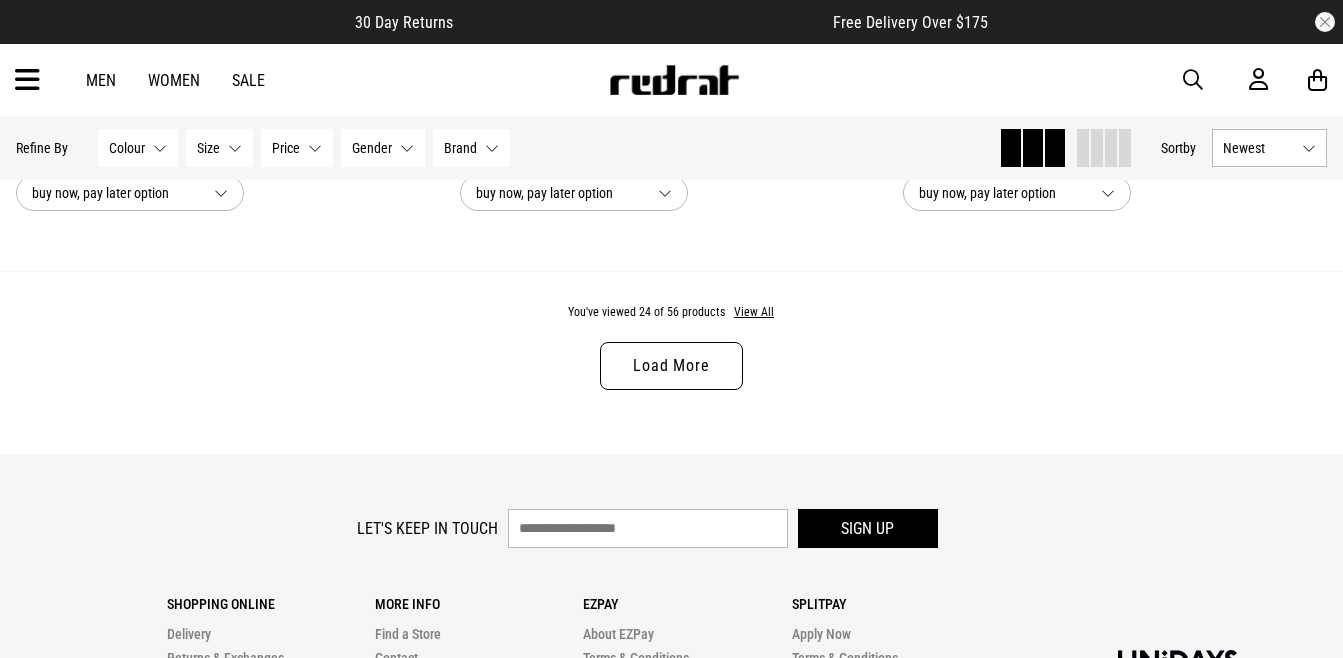scroll, scrollTop: 6042, scrollLeft: 0, axis: vertical 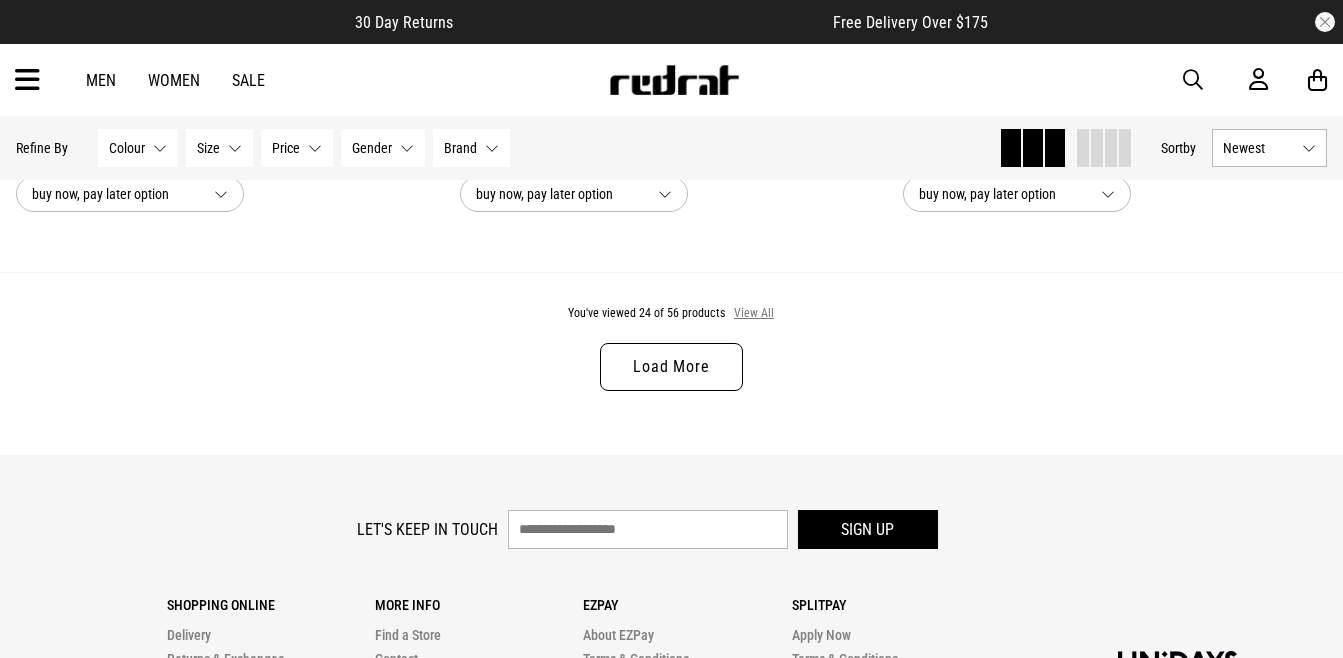 click on "View All" at bounding box center [754, 314] 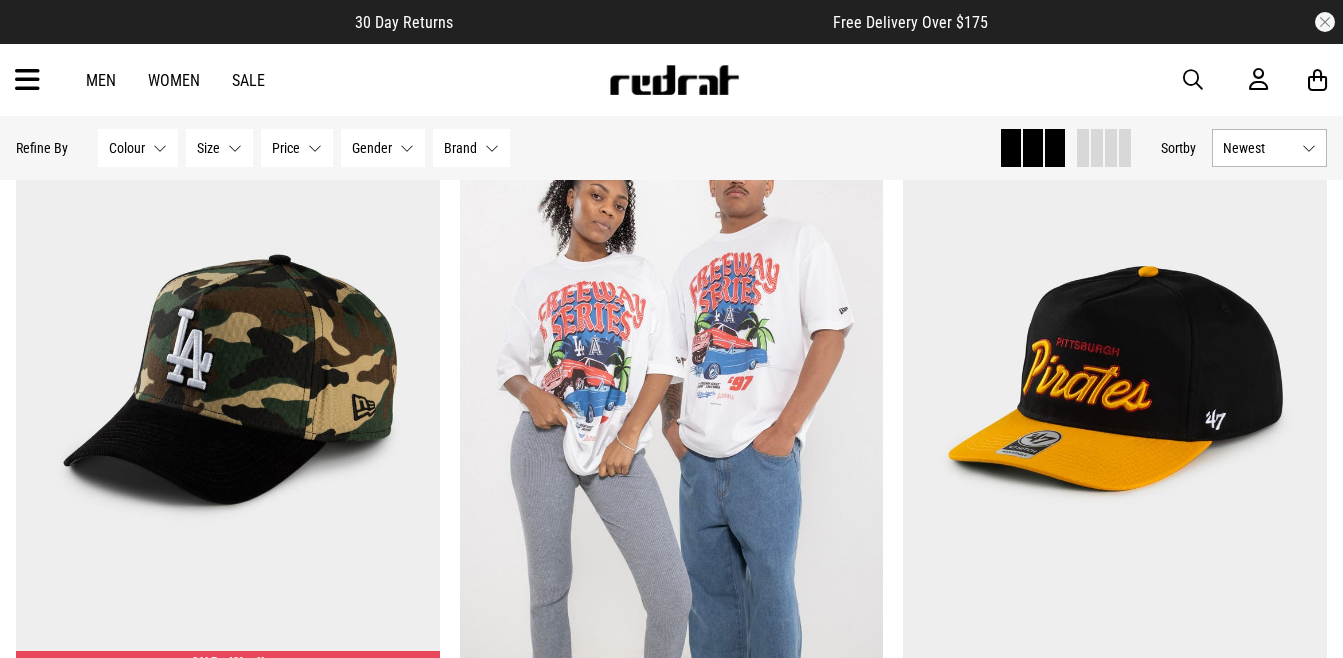 scroll, scrollTop: 6957, scrollLeft: 0, axis: vertical 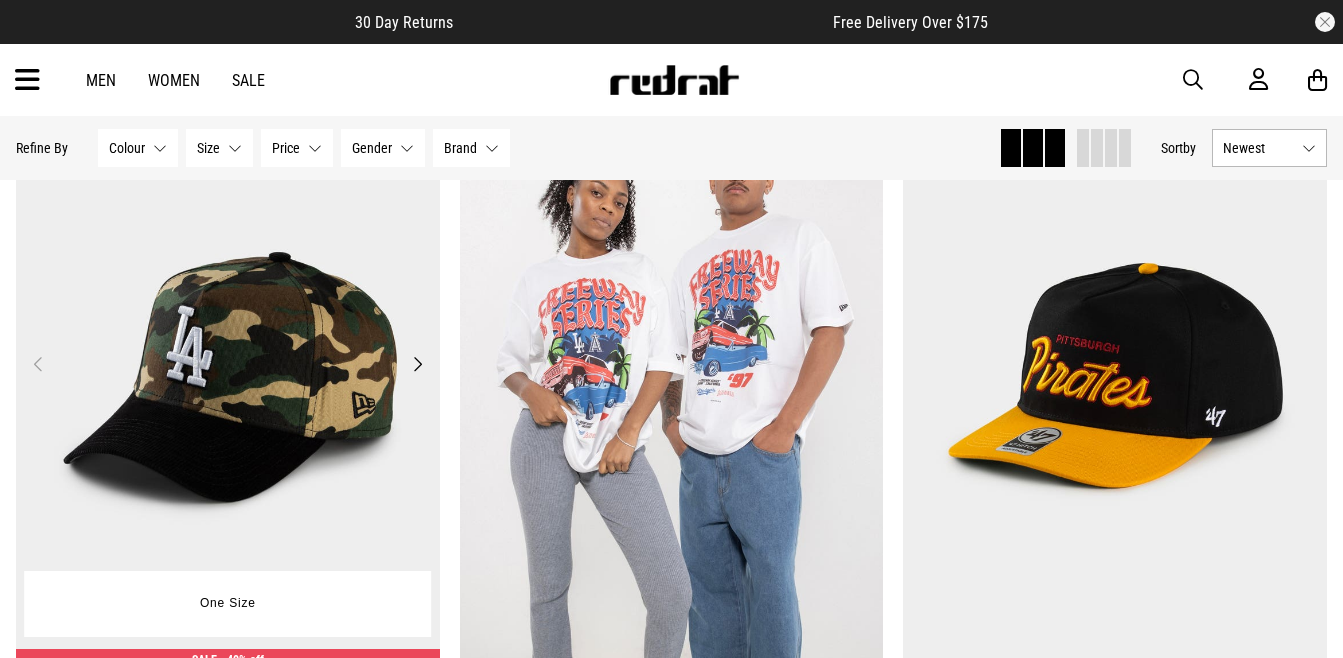 click on "Next" at bounding box center (417, 364) 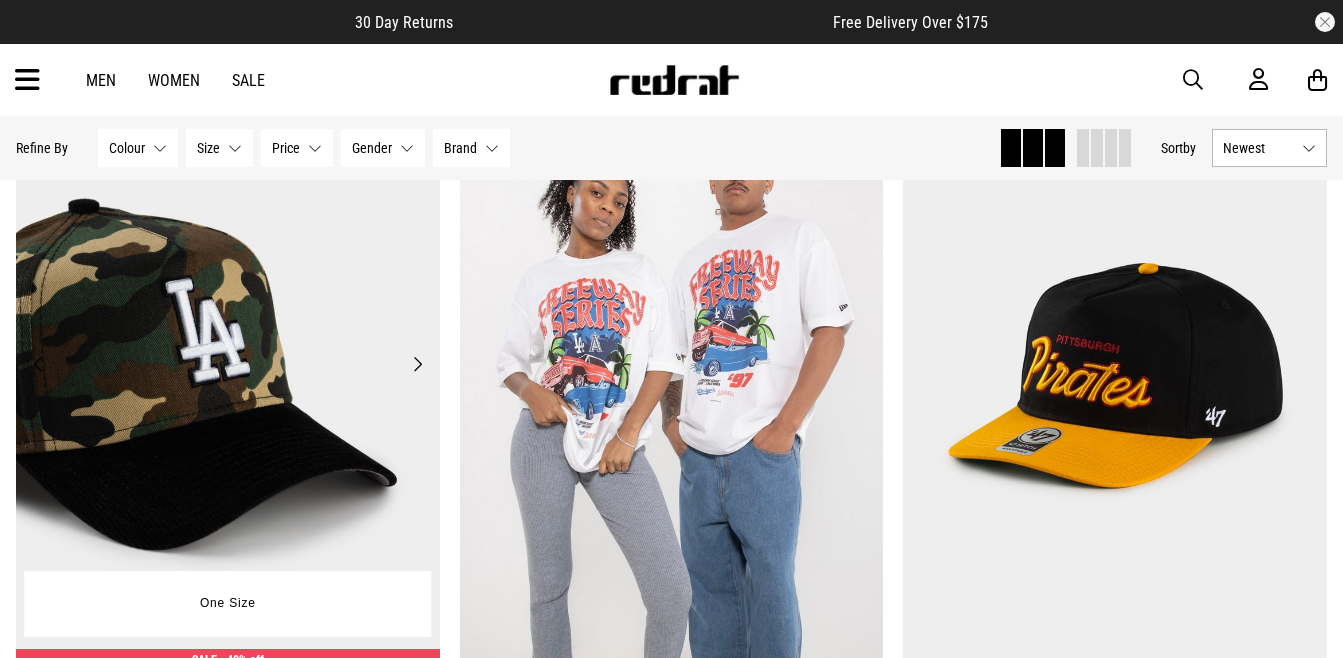 click on "Next" at bounding box center [417, 364] 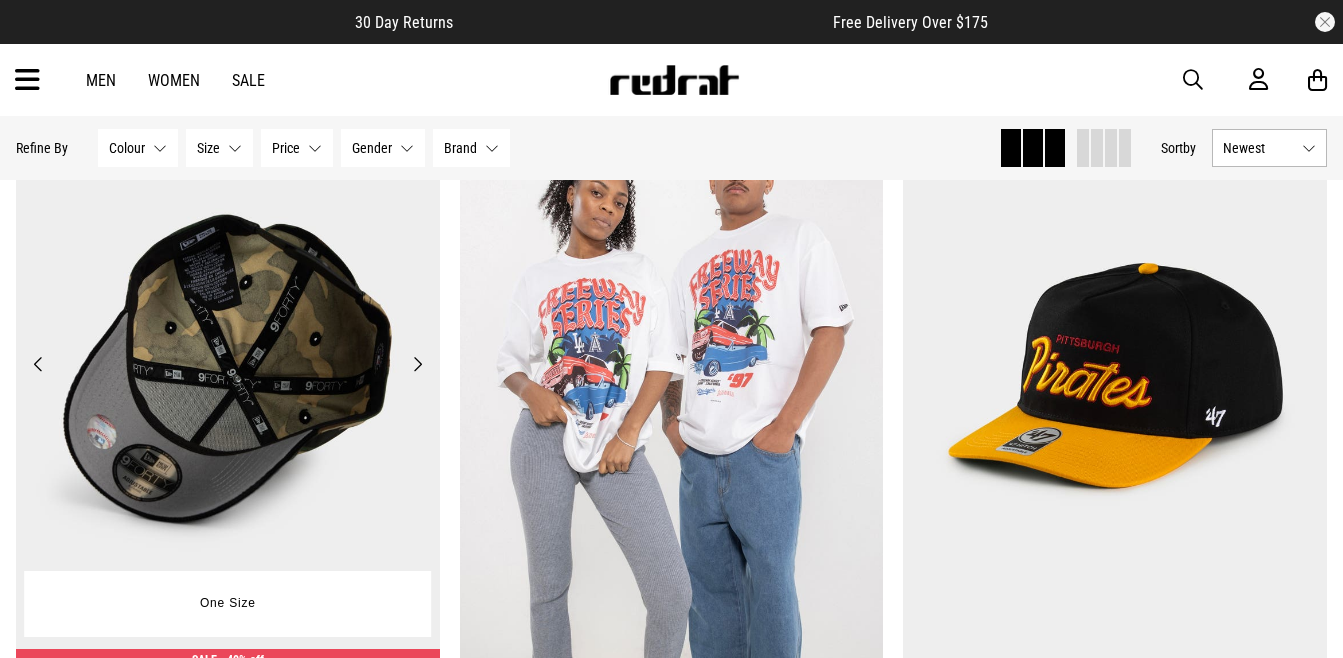 click on "Next" at bounding box center (417, 364) 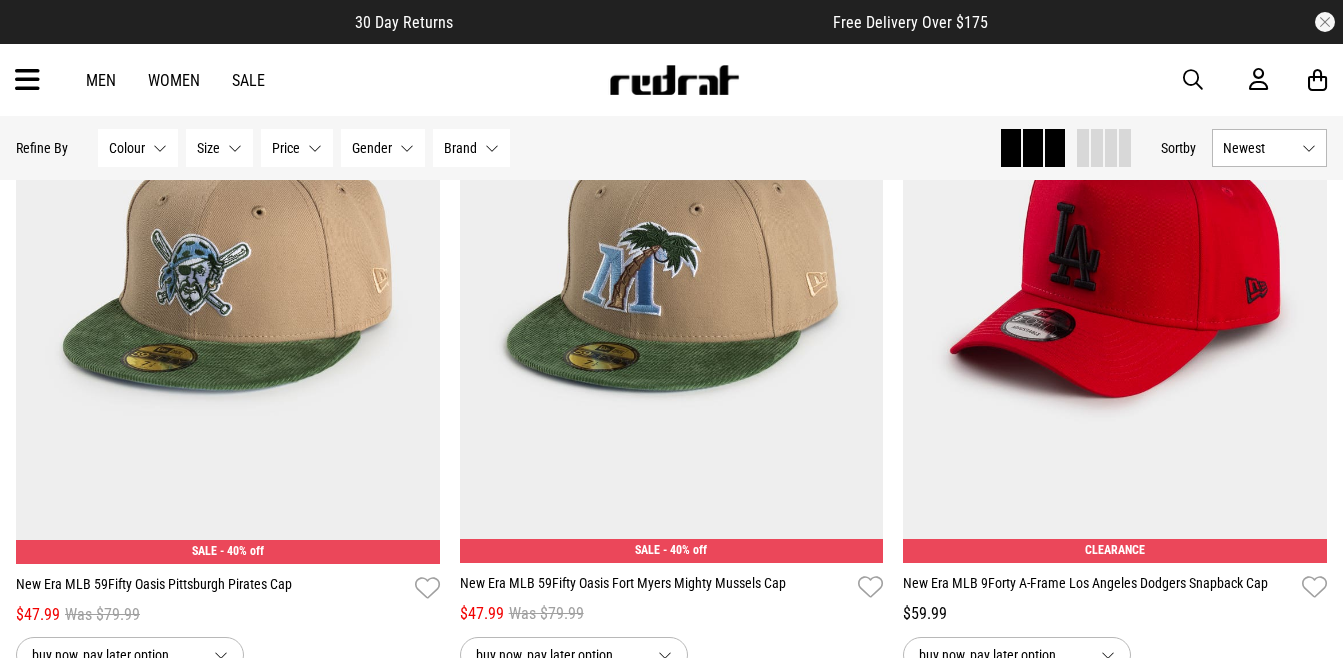 scroll, scrollTop: 10778, scrollLeft: 0, axis: vertical 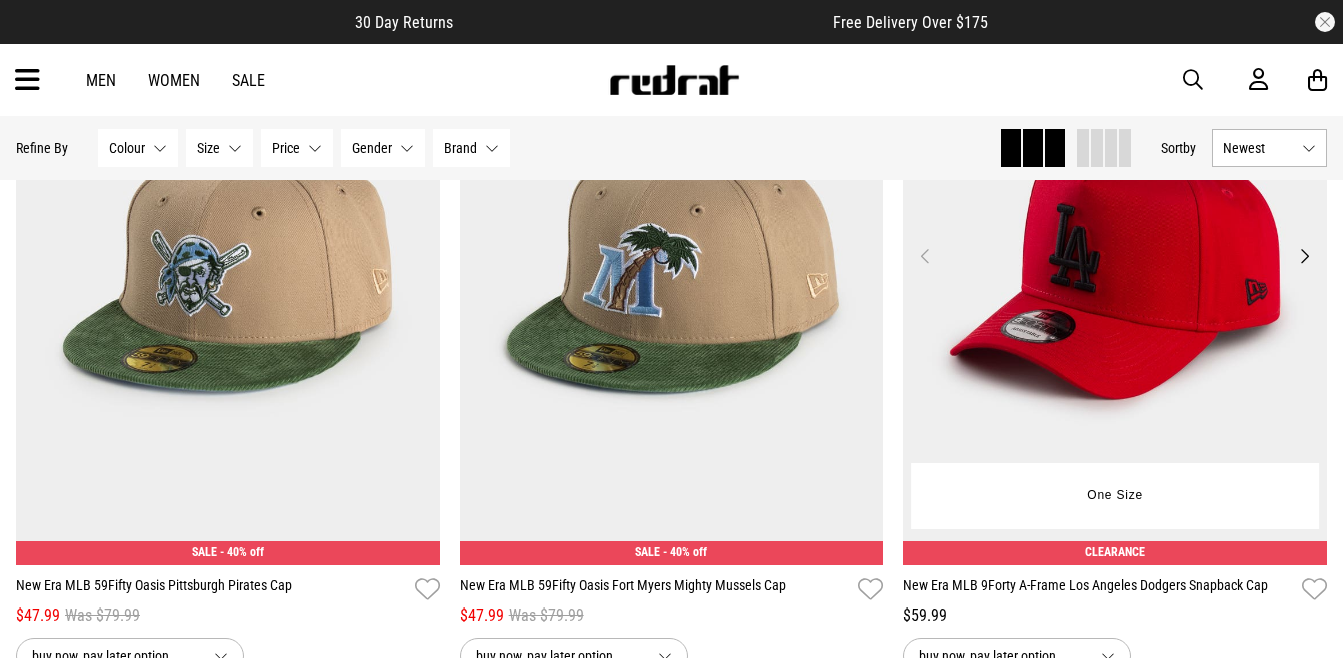 click on "Next" at bounding box center (1304, 256) 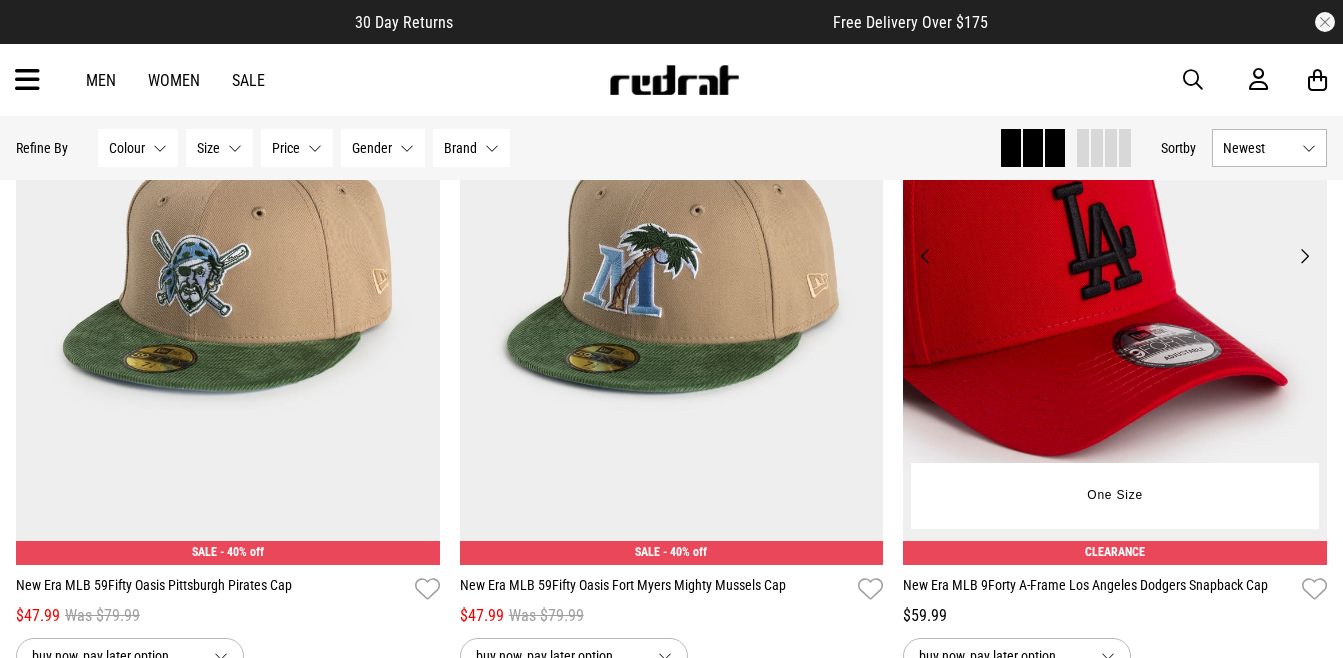 click on "Next" at bounding box center [1304, 256] 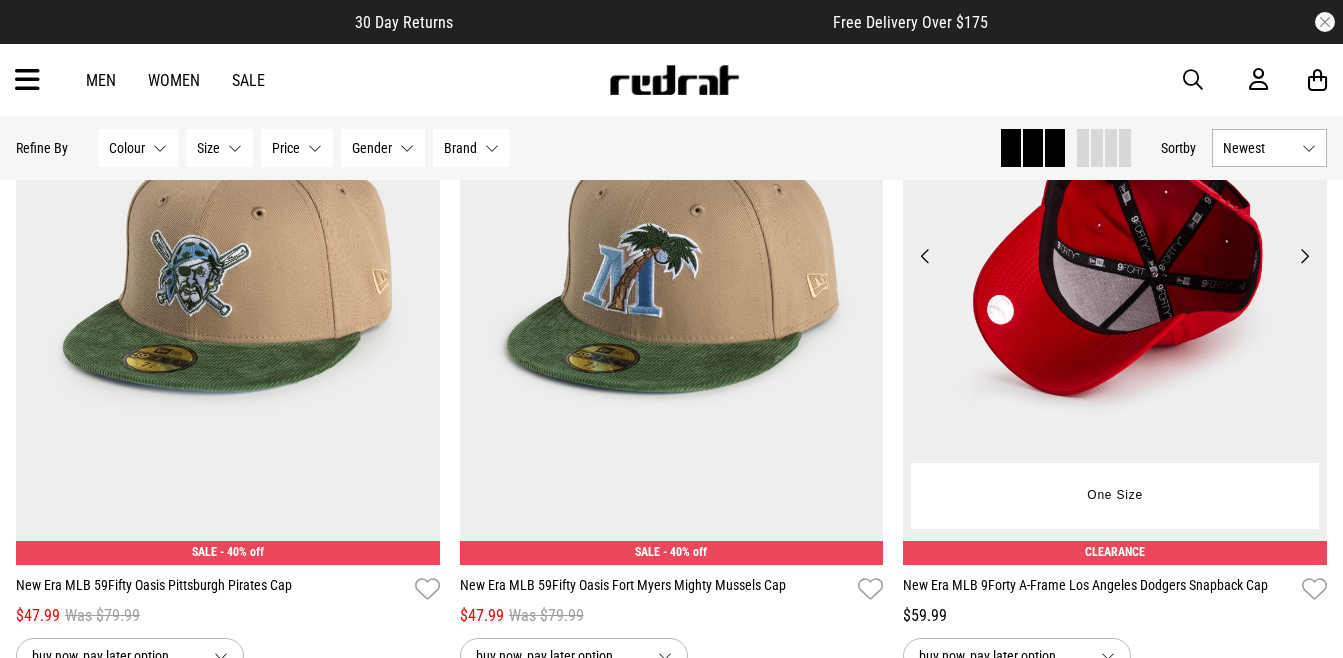 click on "Next" at bounding box center (1304, 256) 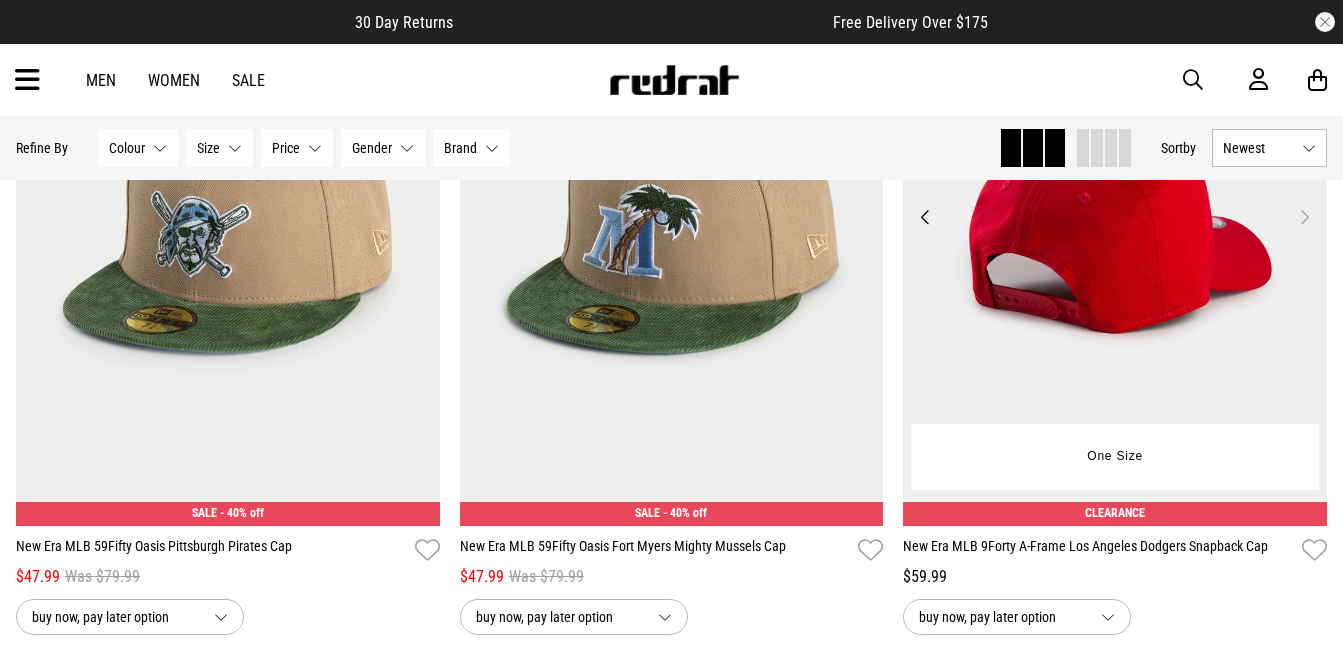 scroll, scrollTop: 10818, scrollLeft: 0, axis: vertical 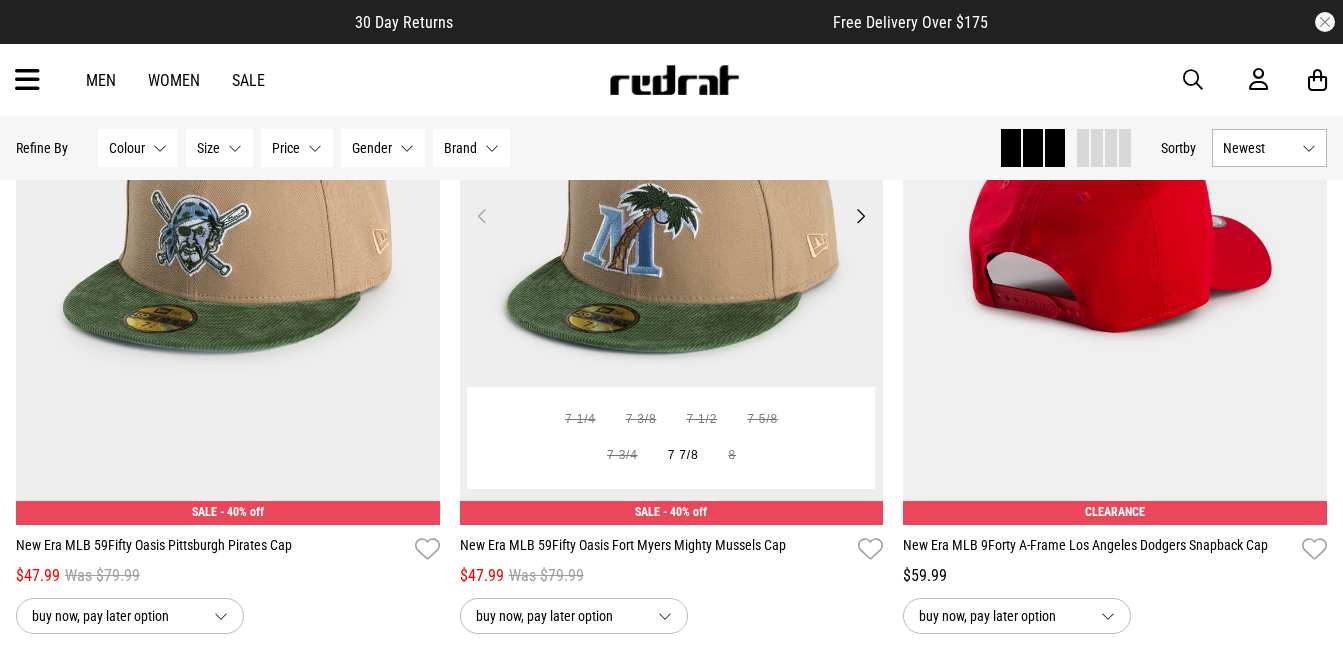 click on "Next" at bounding box center [860, 216] 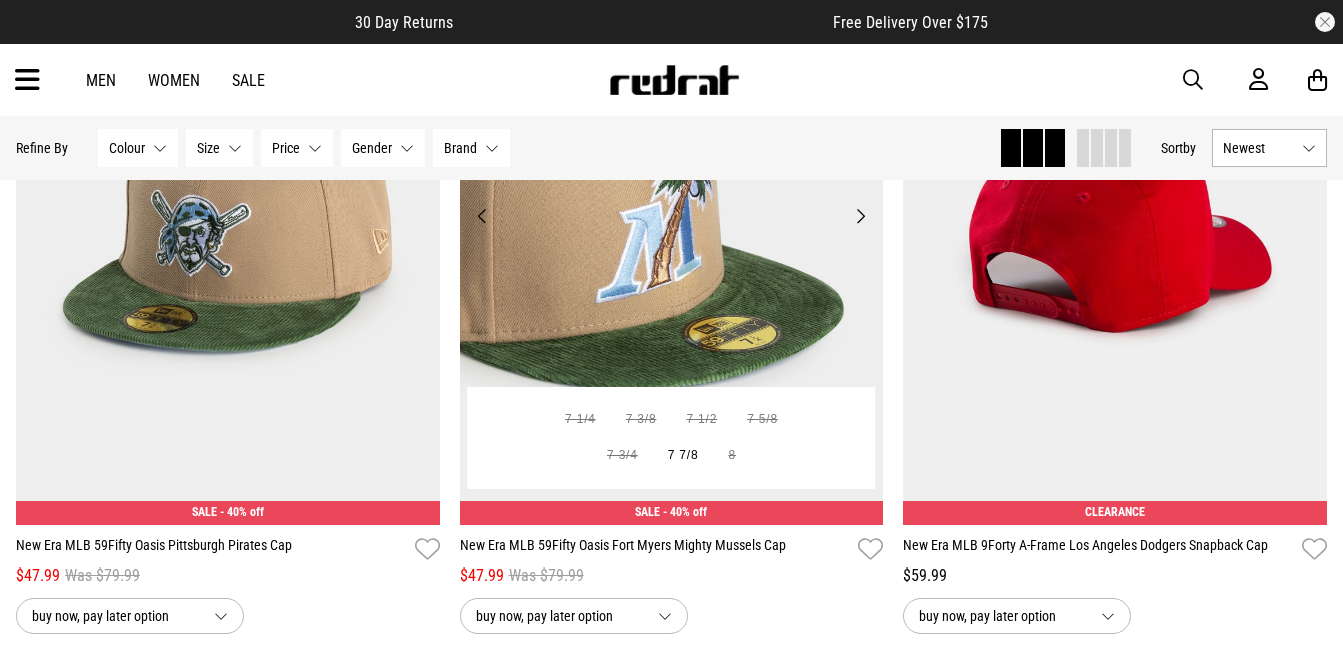 click on "Next" at bounding box center (860, 216) 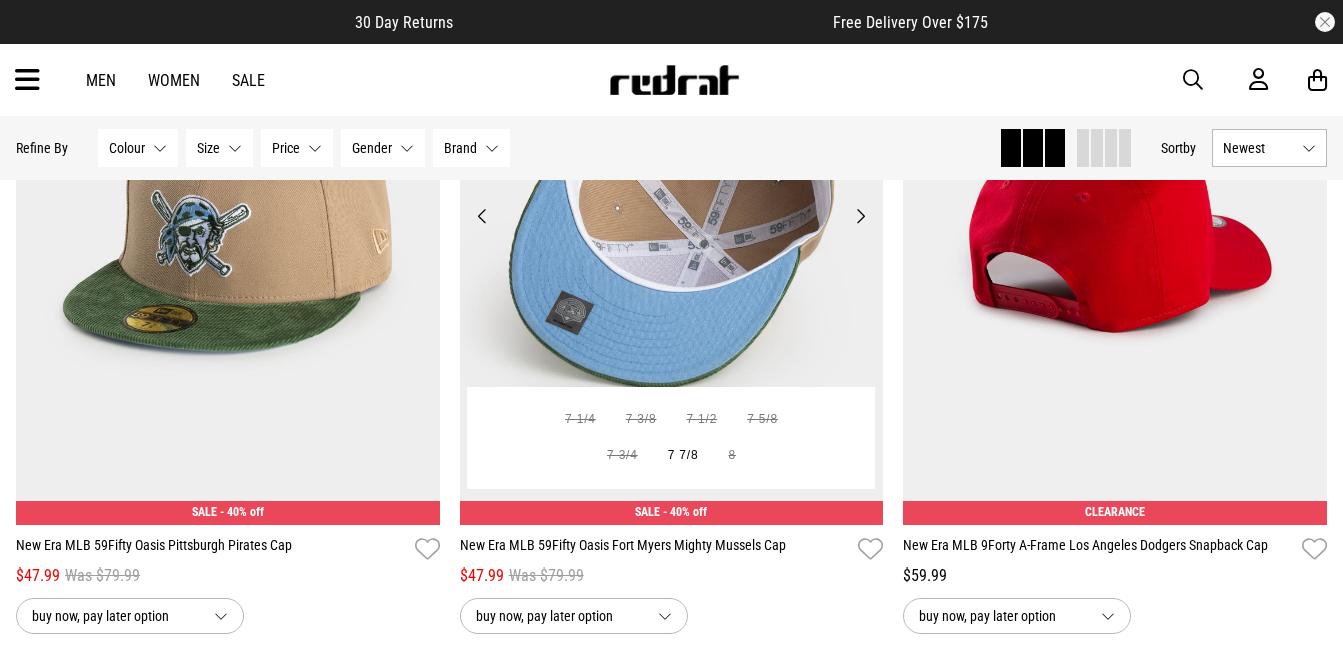 click on "Next" at bounding box center (860, 216) 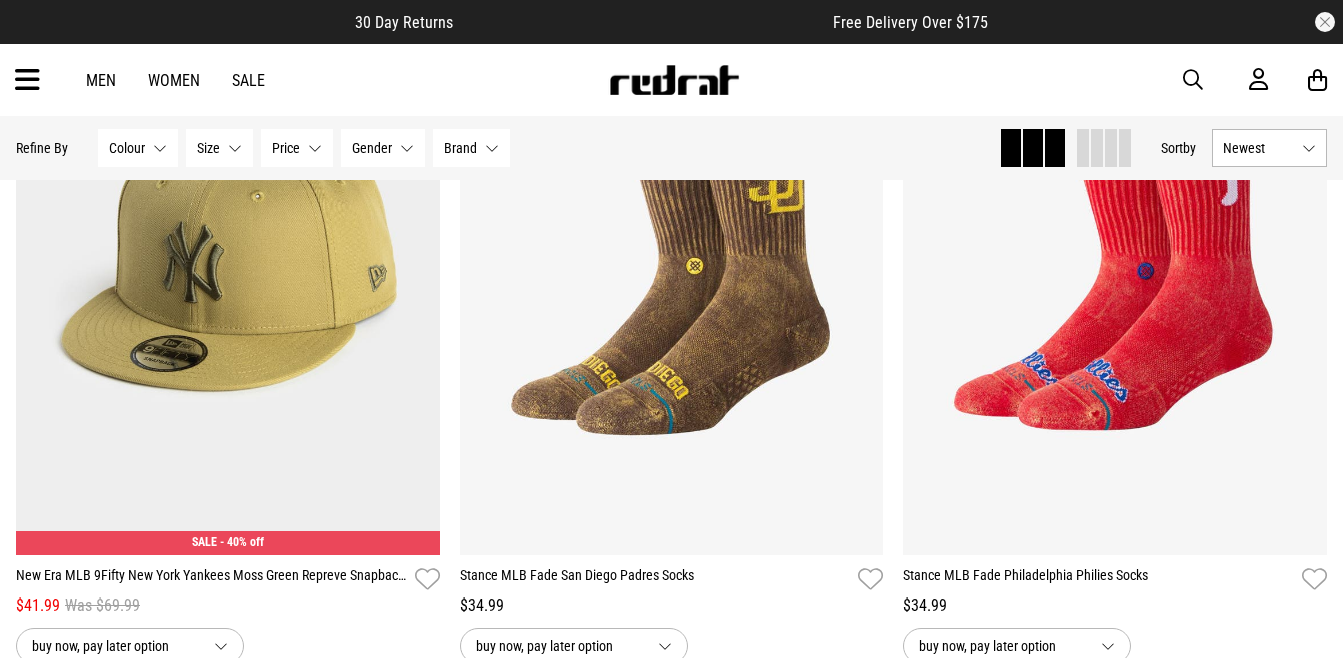 scroll, scrollTop: 10047, scrollLeft: 0, axis: vertical 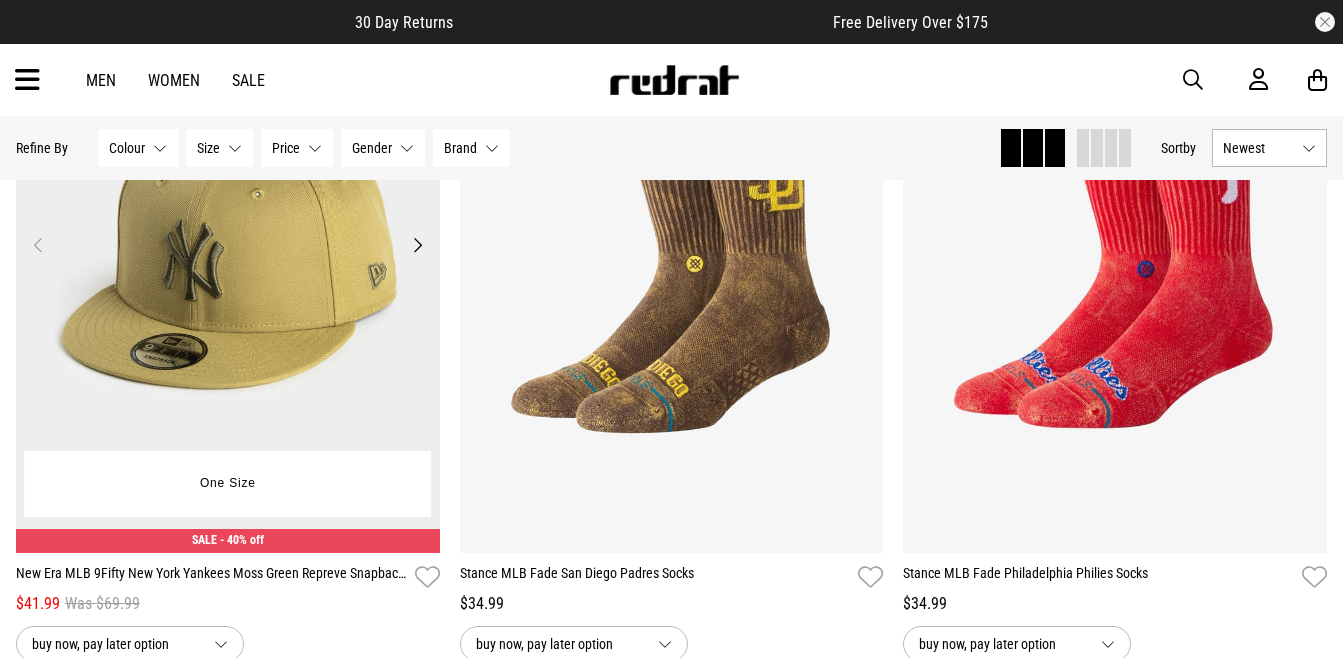 click on "Next" at bounding box center (417, 245) 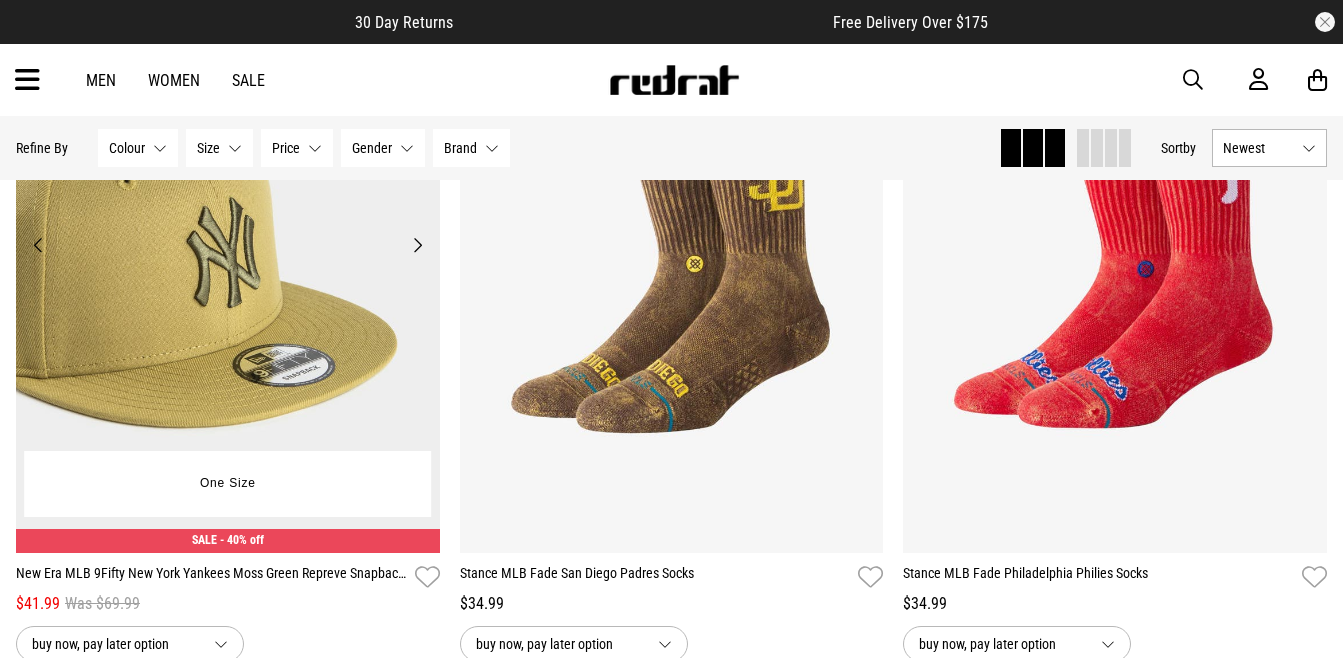 click on "Next" at bounding box center (417, 245) 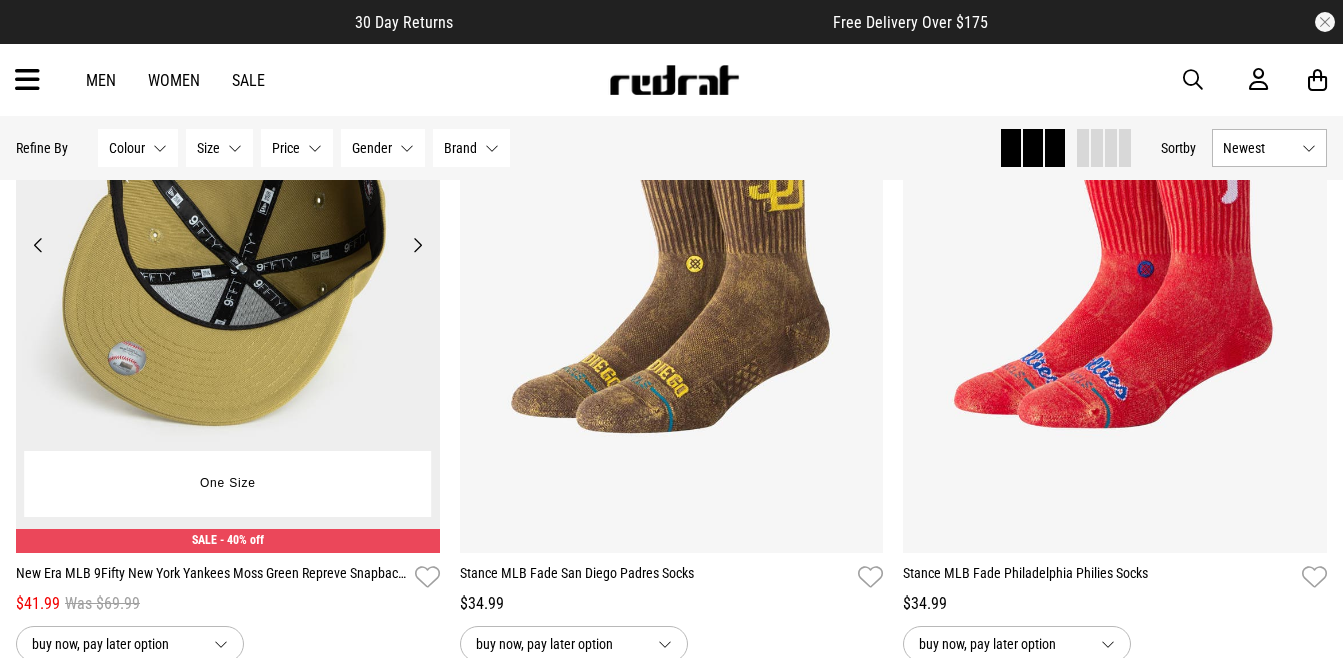 click on "Next" at bounding box center [417, 245] 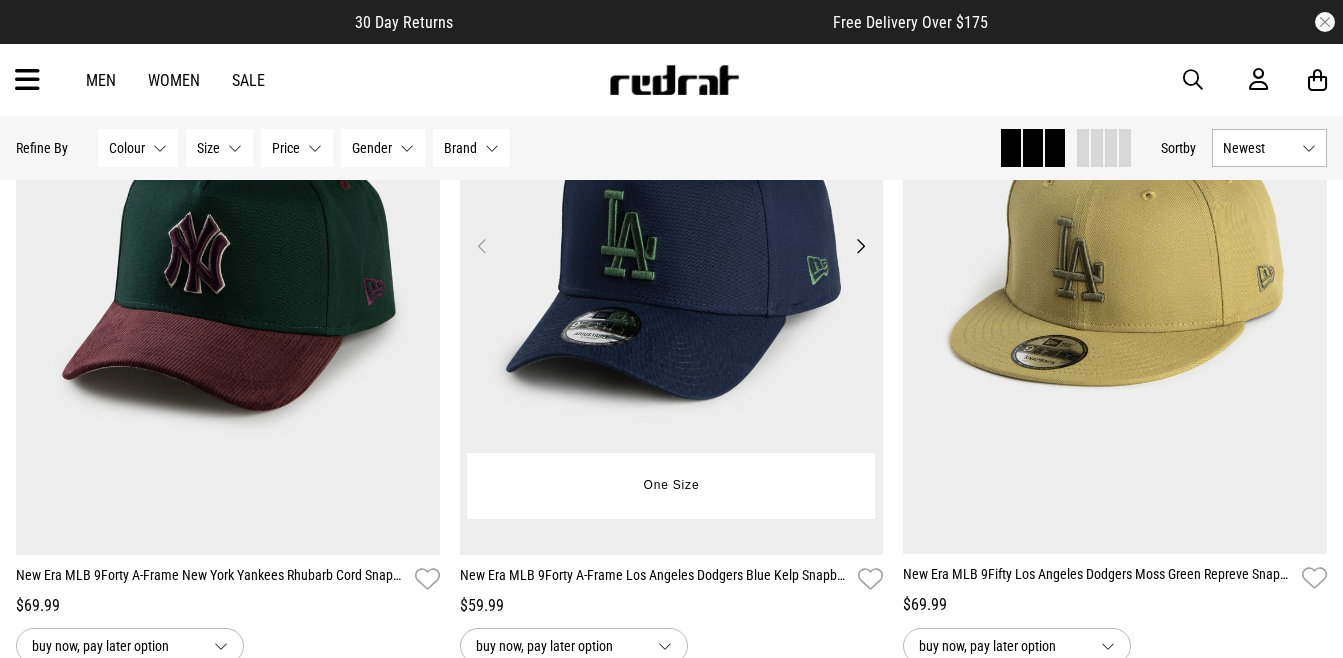 scroll, scrollTop: 9284, scrollLeft: 0, axis: vertical 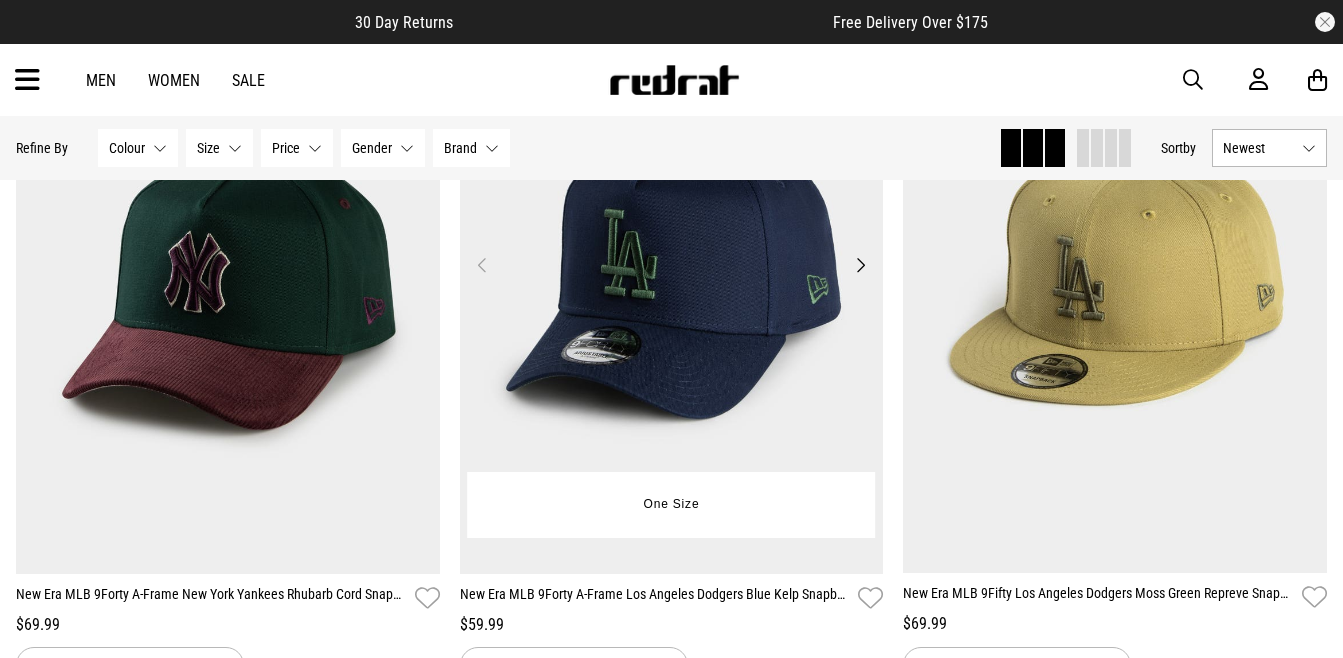 click on "Next" at bounding box center [860, 265] 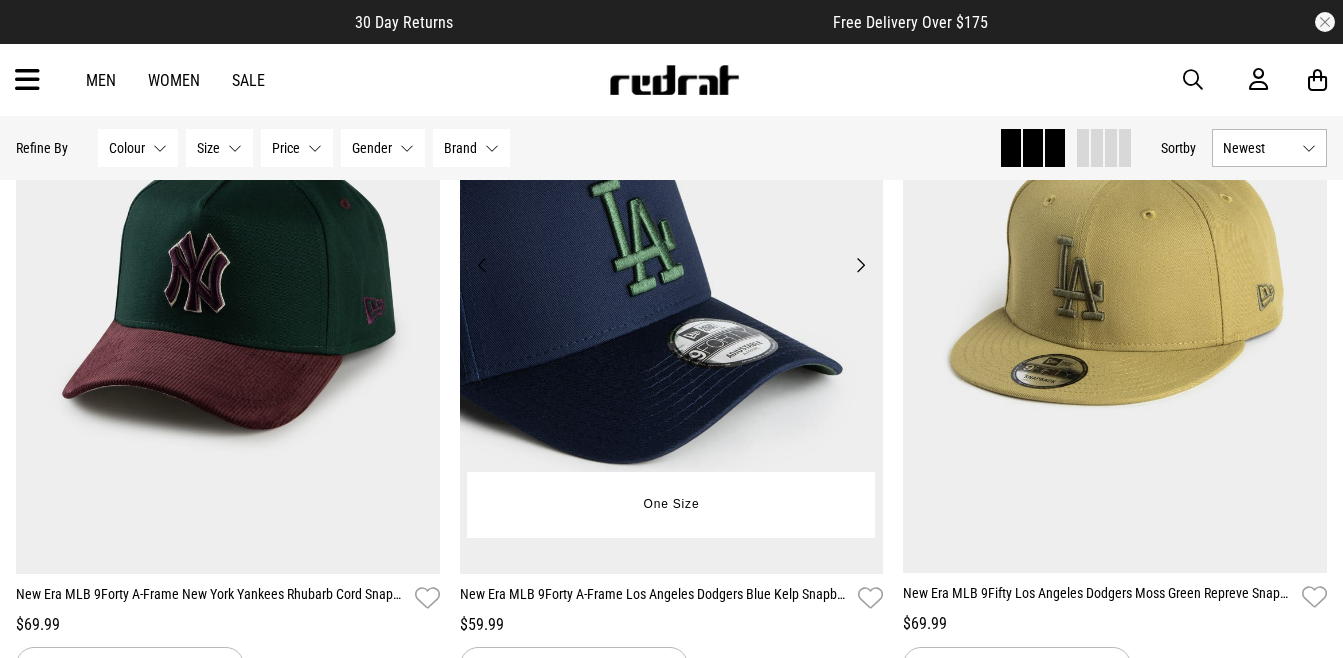 click on "Next" at bounding box center [860, 265] 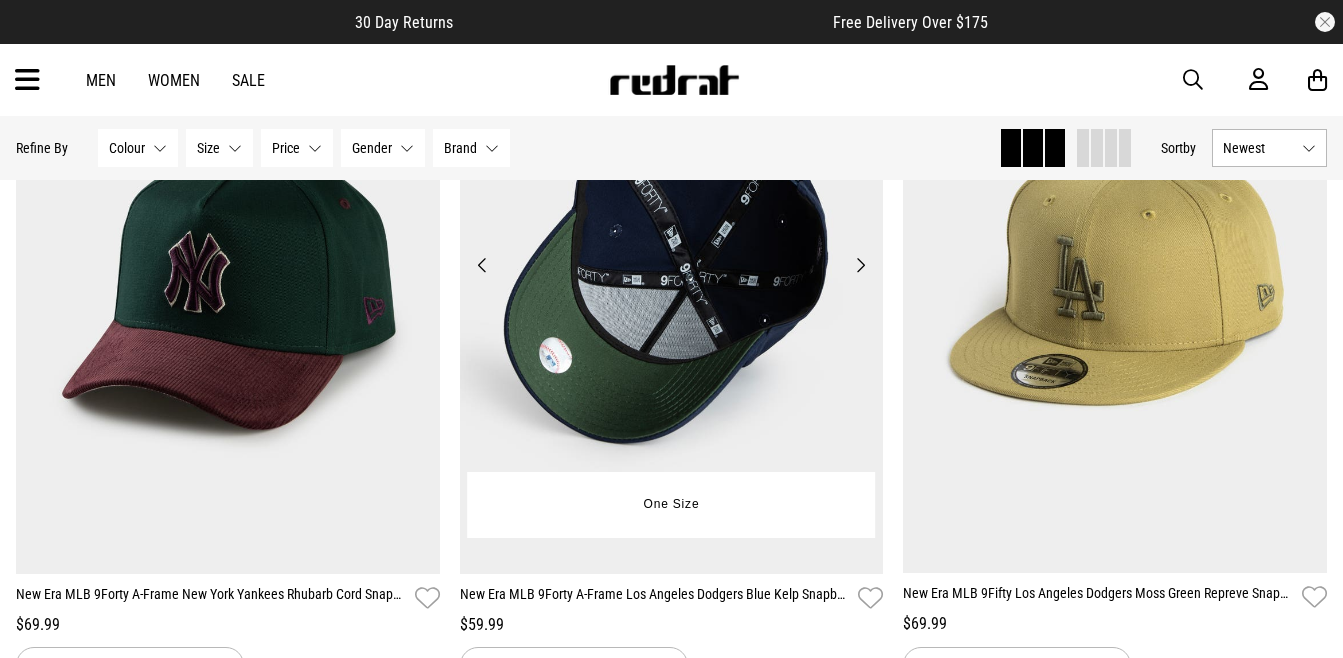 click on "Next" at bounding box center (860, 265) 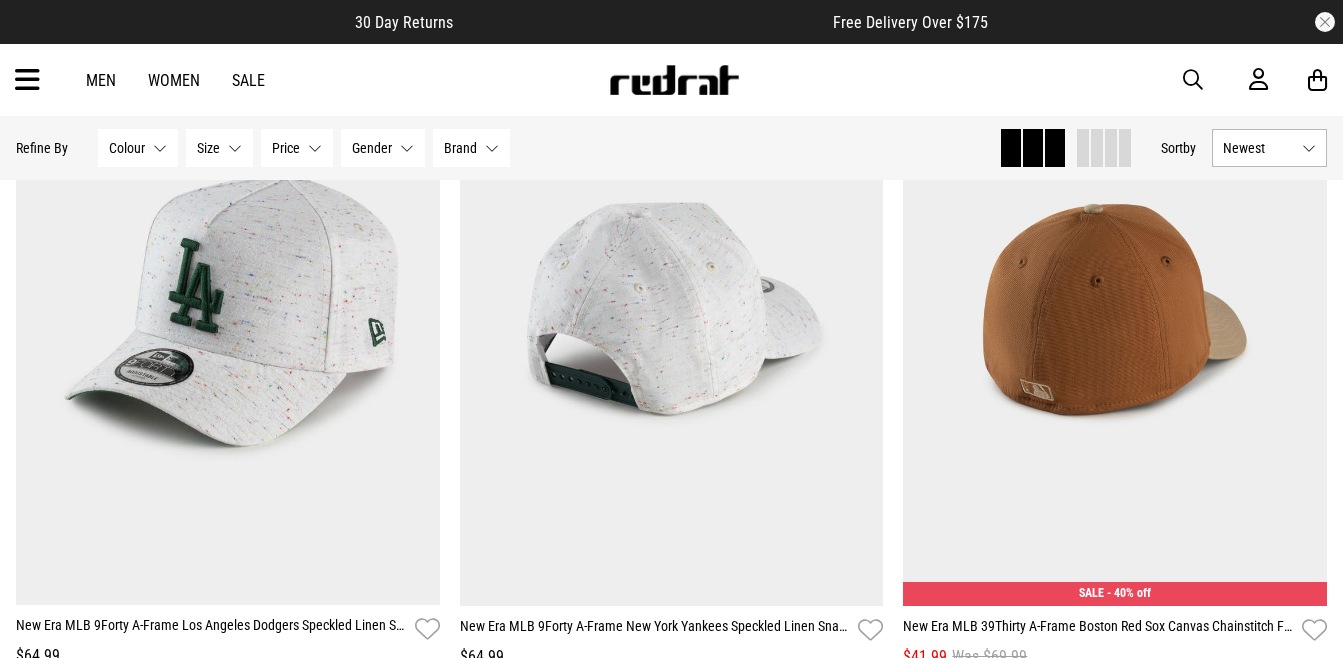 scroll, scrollTop: 5555, scrollLeft: 0, axis: vertical 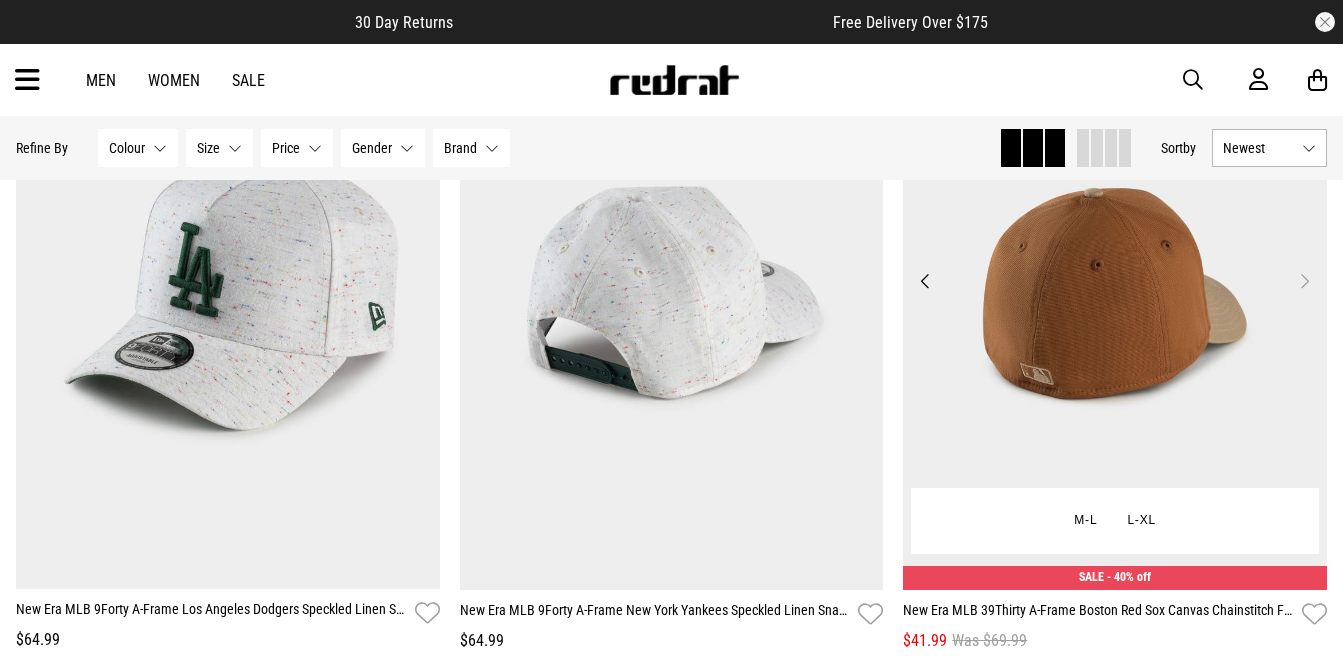 click on "Previous" at bounding box center [925, 281] 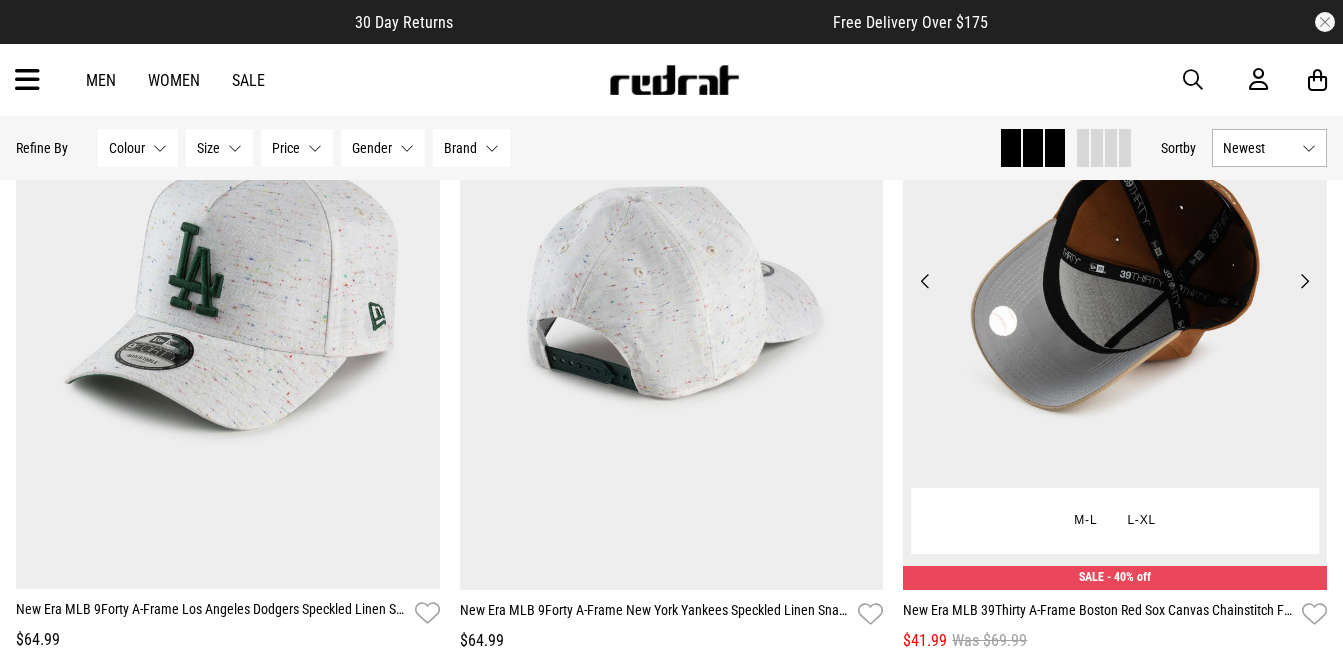 click on "Previous" at bounding box center [925, 281] 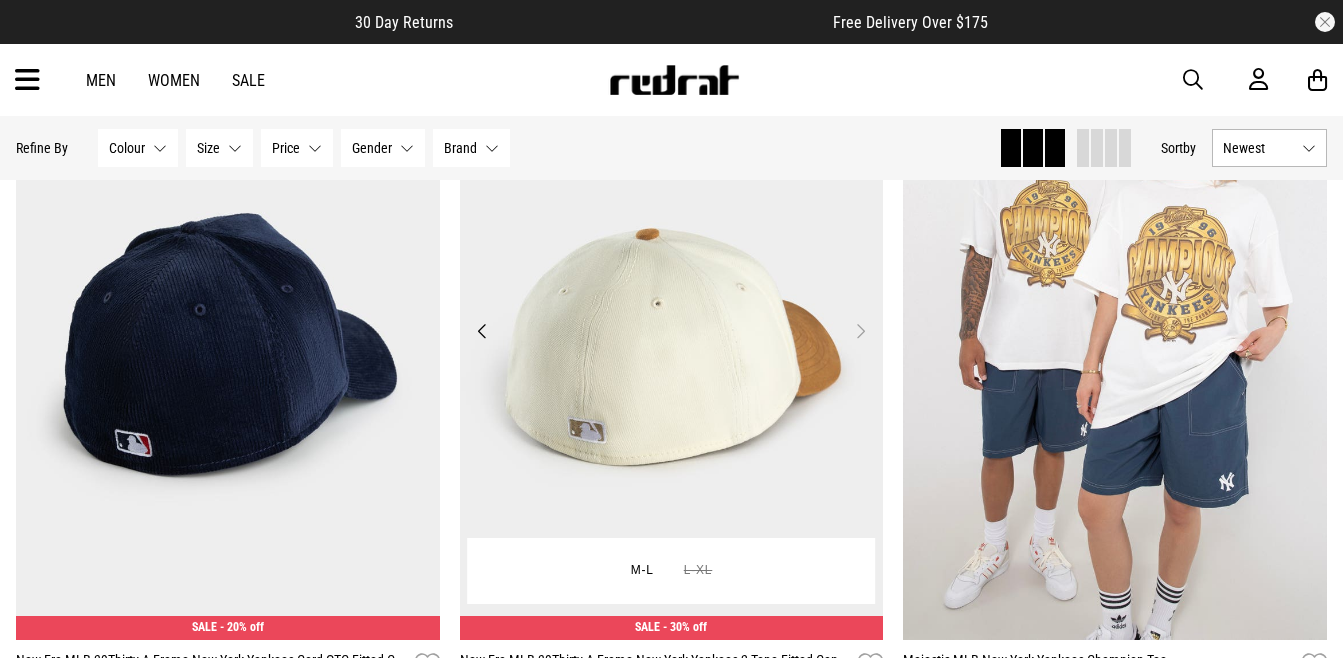 scroll, scrollTop: 1050, scrollLeft: 0, axis: vertical 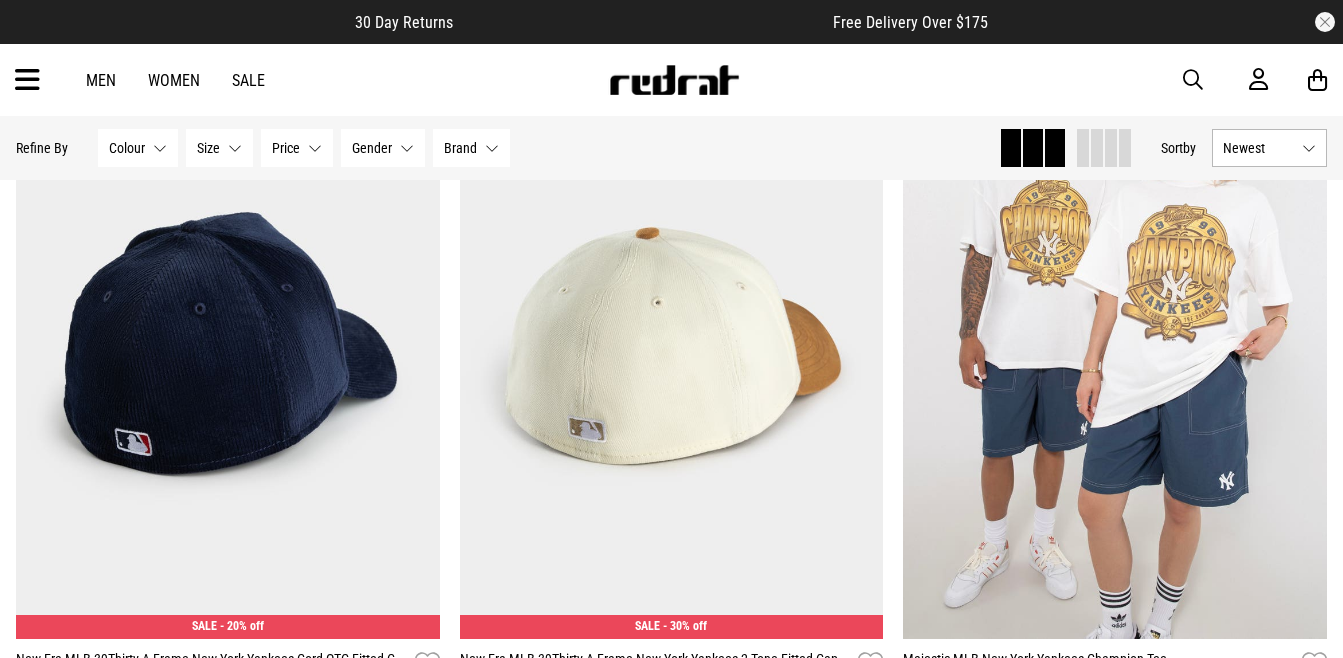 click on "Men" at bounding box center (101, 80) 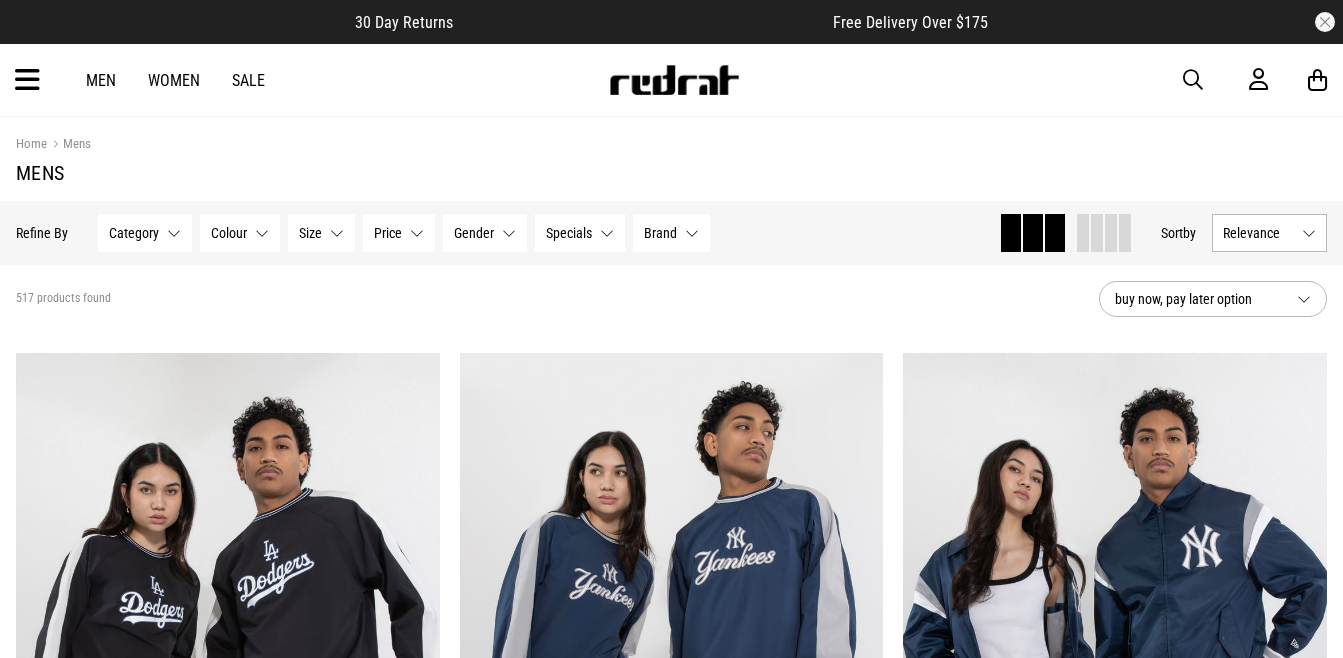 scroll, scrollTop: 142, scrollLeft: 0, axis: vertical 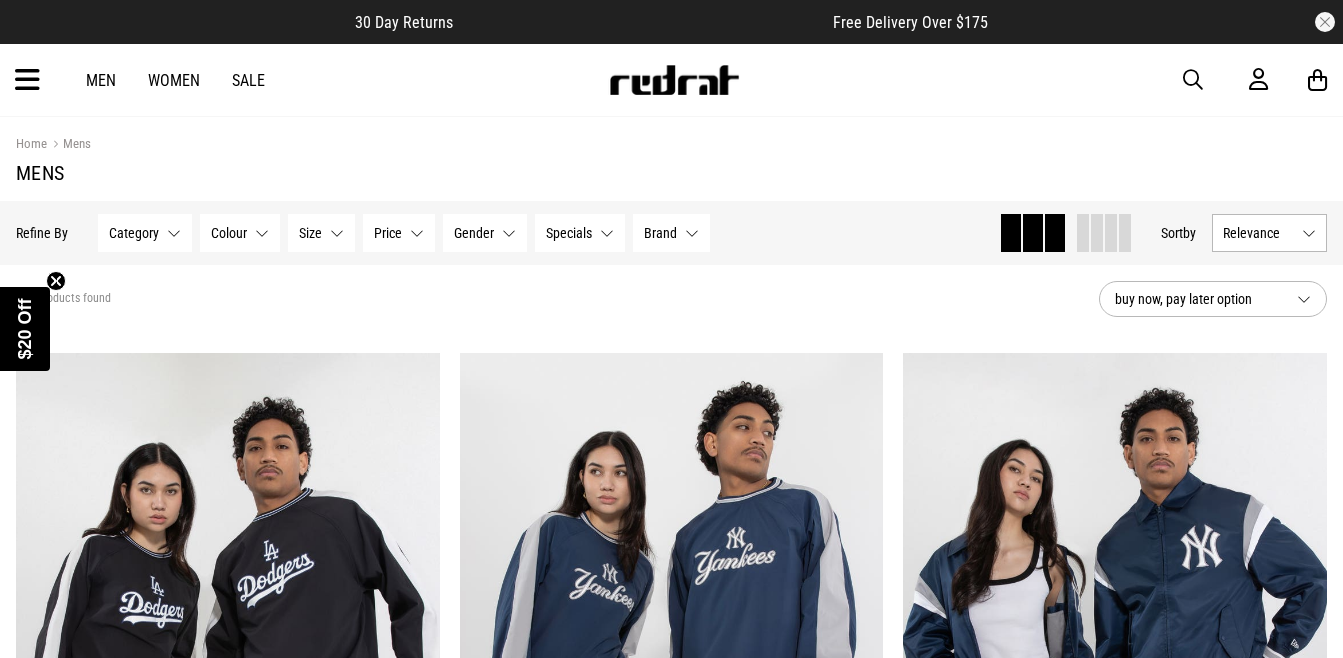 click on "Close teaser" 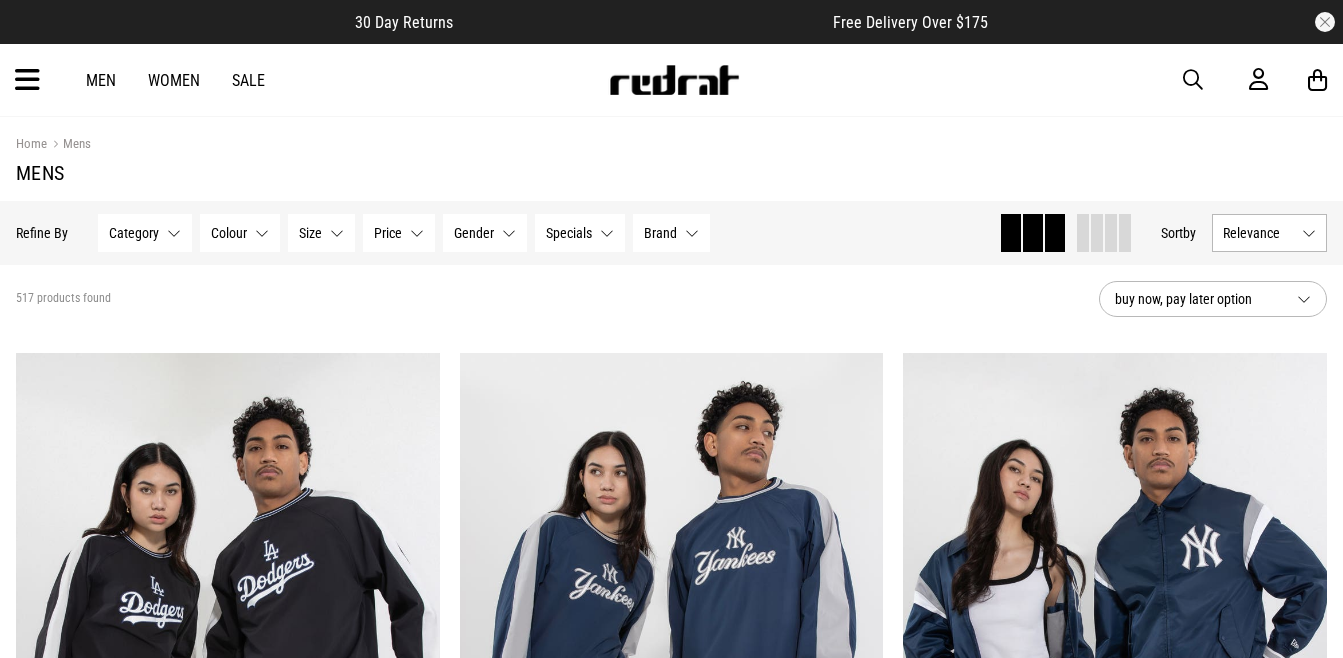click on "Relevance" at bounding box center (1258, 233) 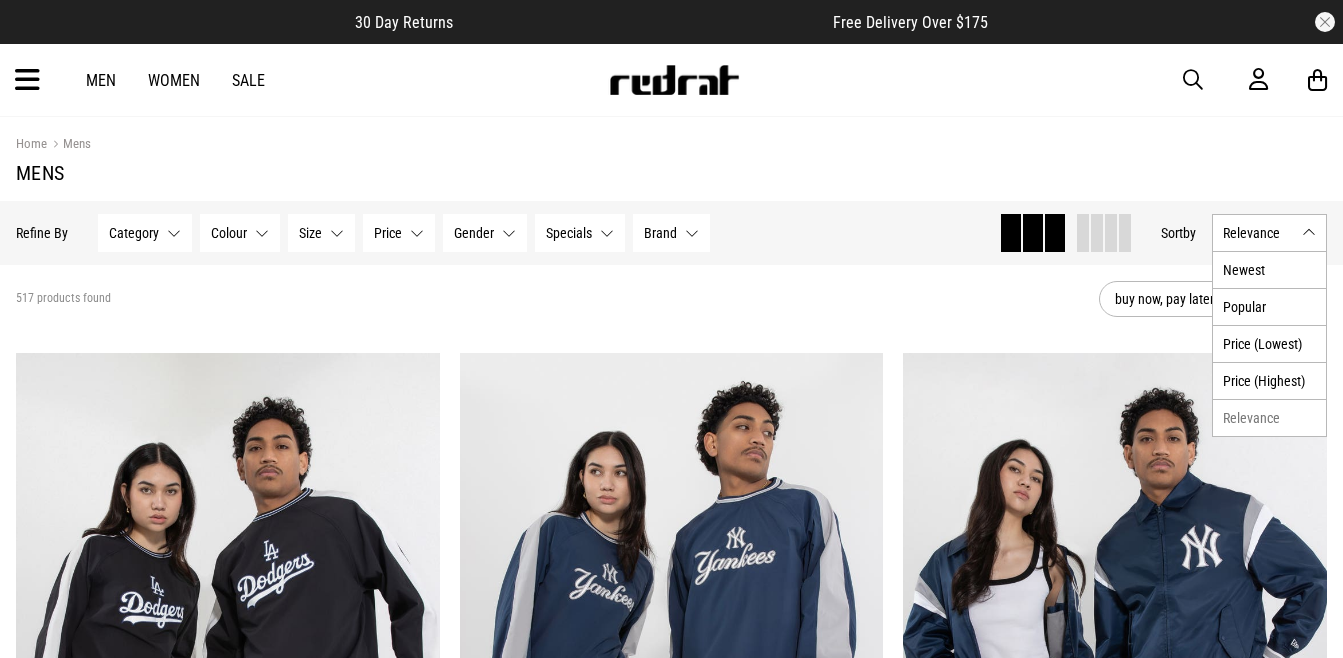 scroll, scrollTop: 0, scrollLeft: 0, axis: both 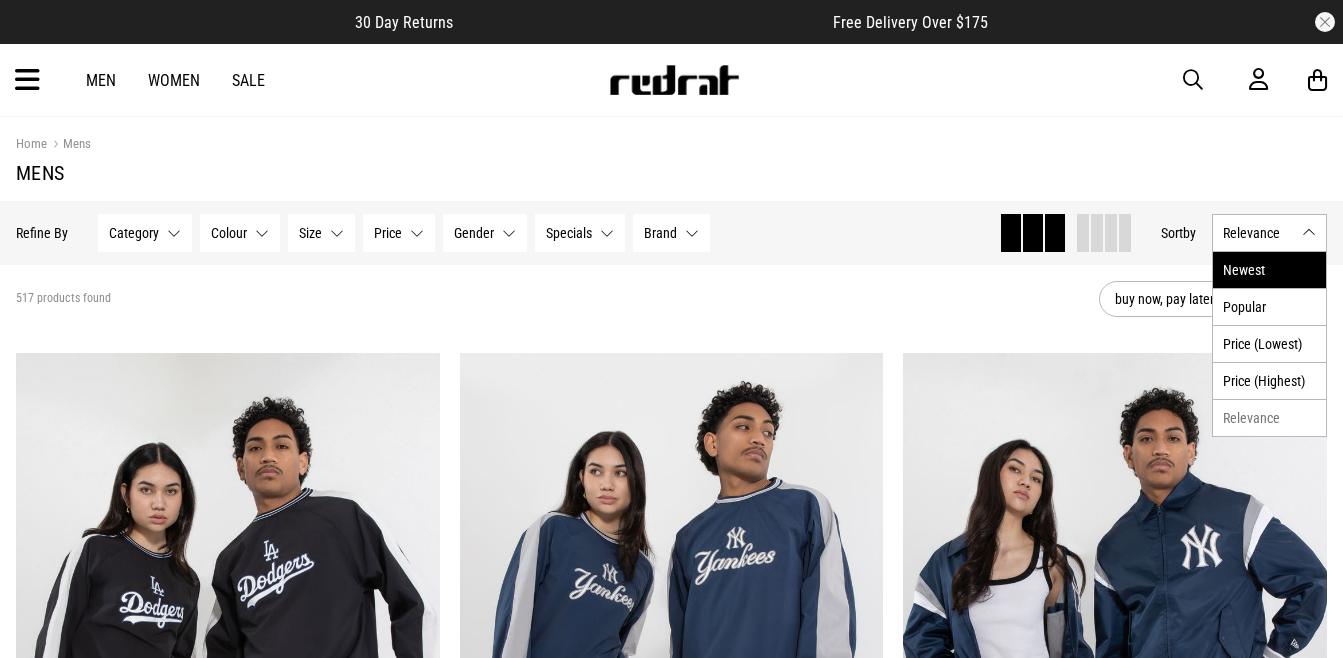 click on "Newest" at bounding box center (1269, 270) 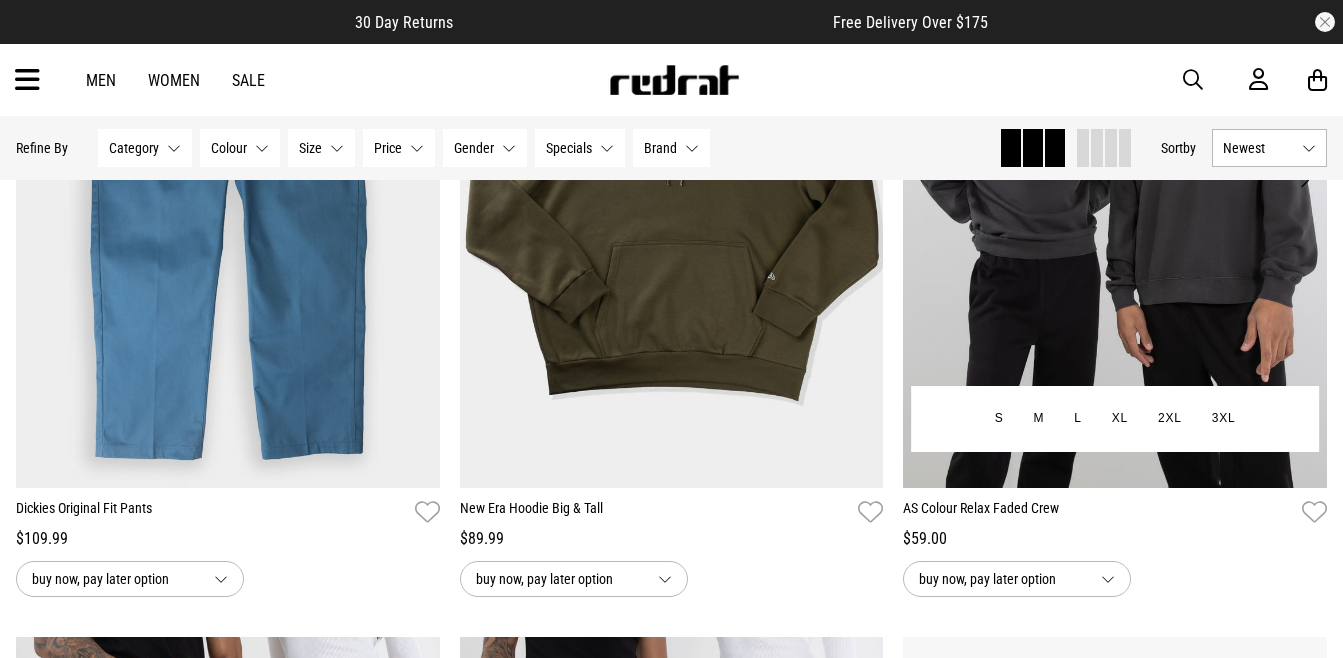 scroll, scrollTop: 2689, scrollLeft: 0, axis: vertical 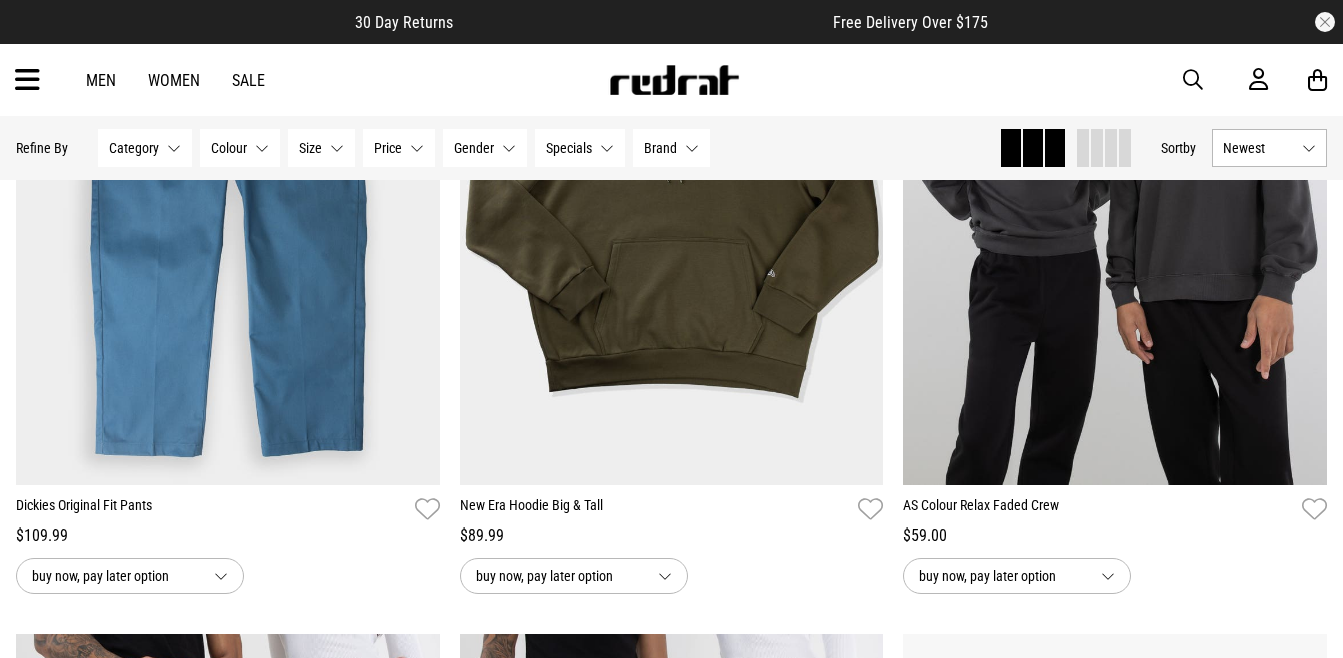 click on "Newest" at bounding box center (1269, 148) 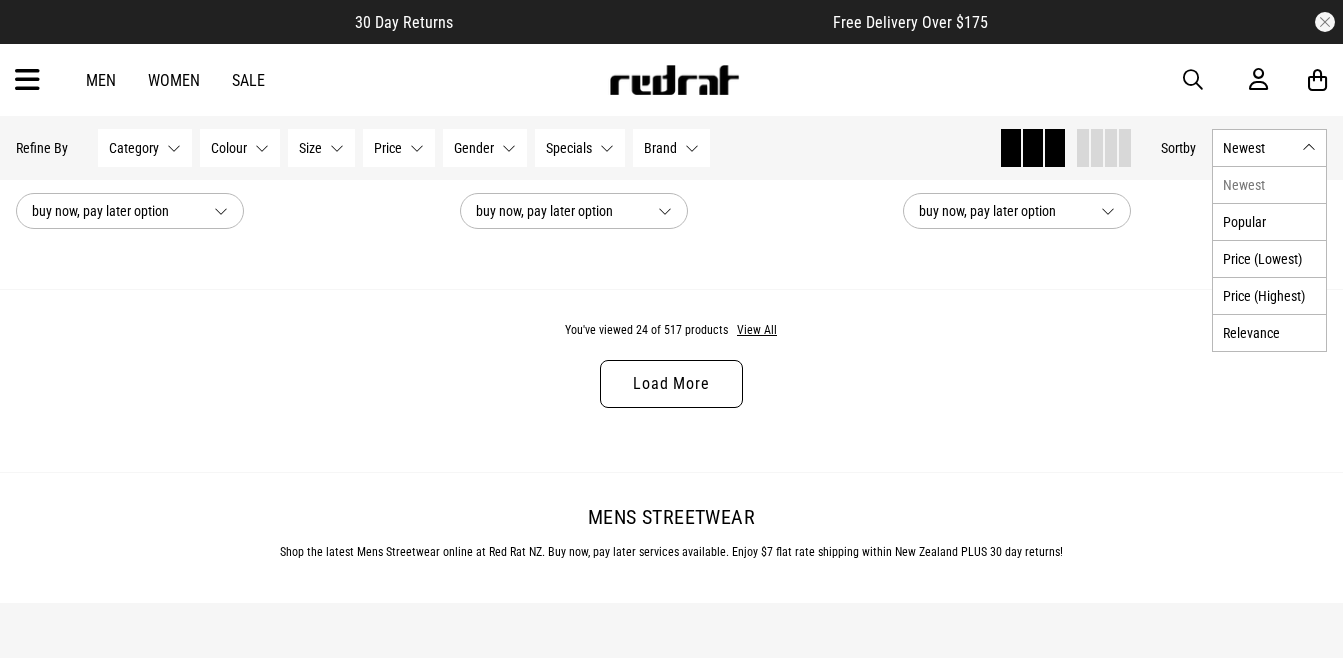 scroll, scrollTop: 6026, scrollLeft: 0, axis: vertical 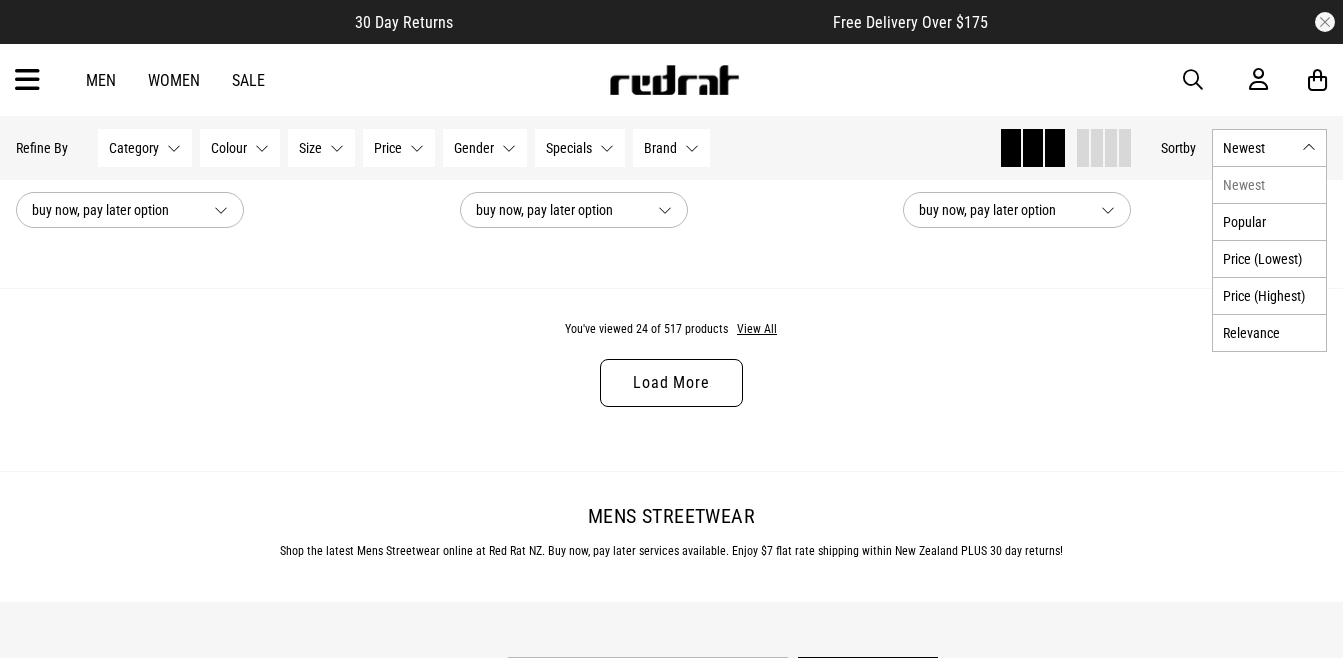 click on "Category  None selected" at bounding box center [145, 148] 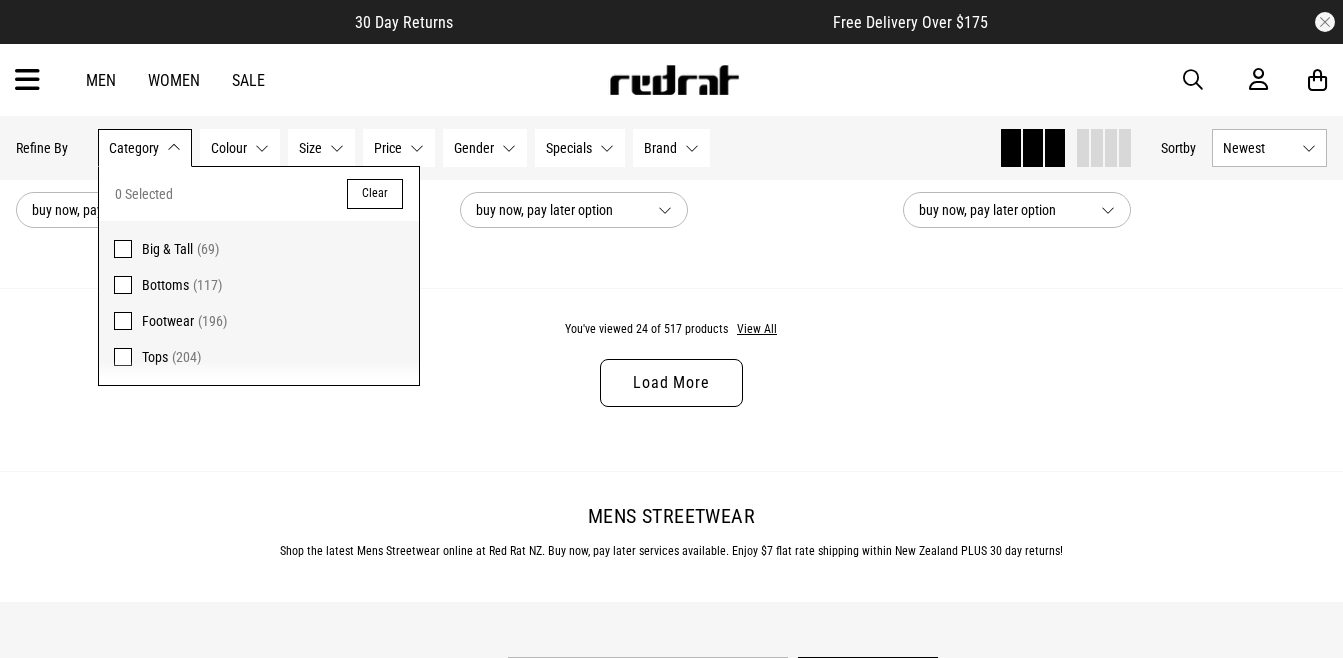 click at bounding box center (123, 321) 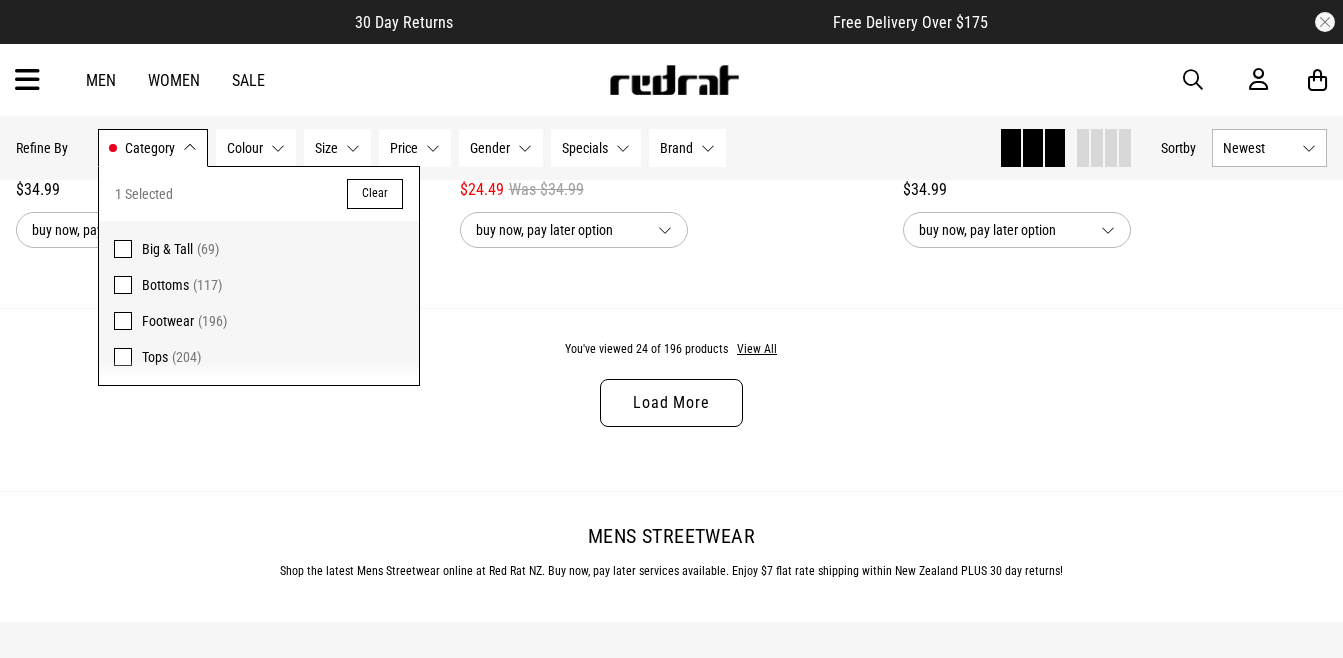 scroll, scrollTop: 6050, scrollLeft: 0, axis: vertical 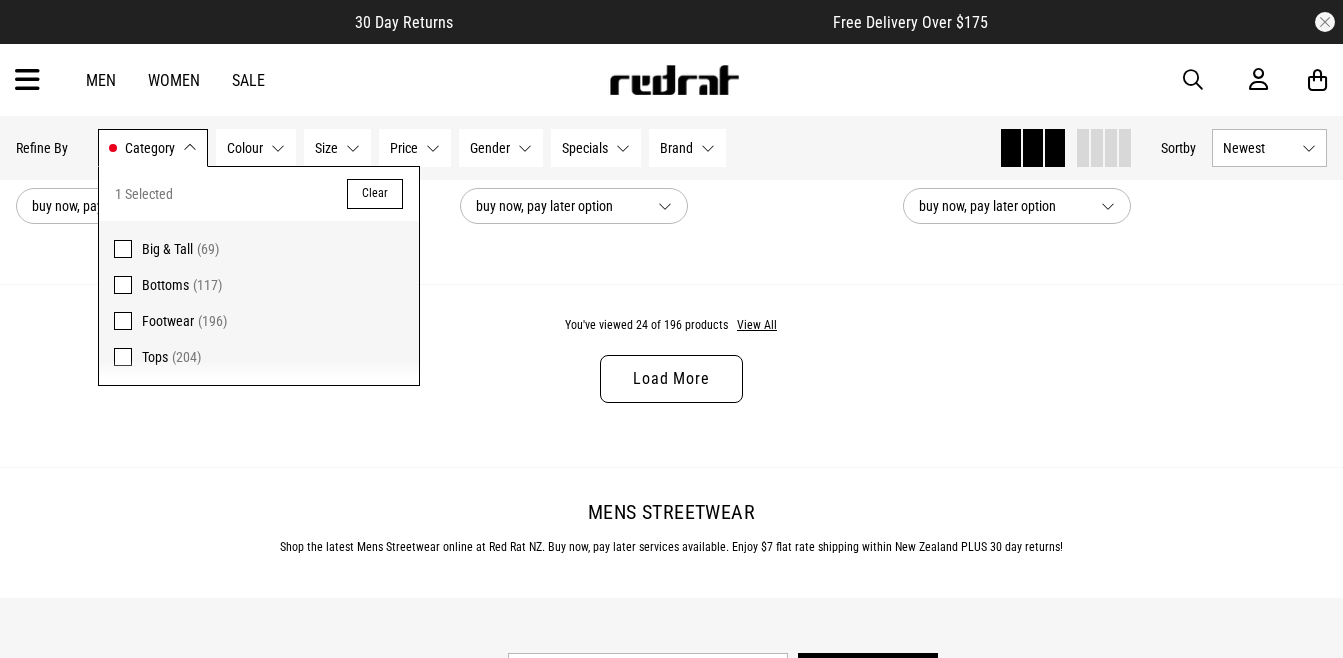 click on "You've viewed 24 of 196 products  View All   Load More" at bounding box center [671, 375] 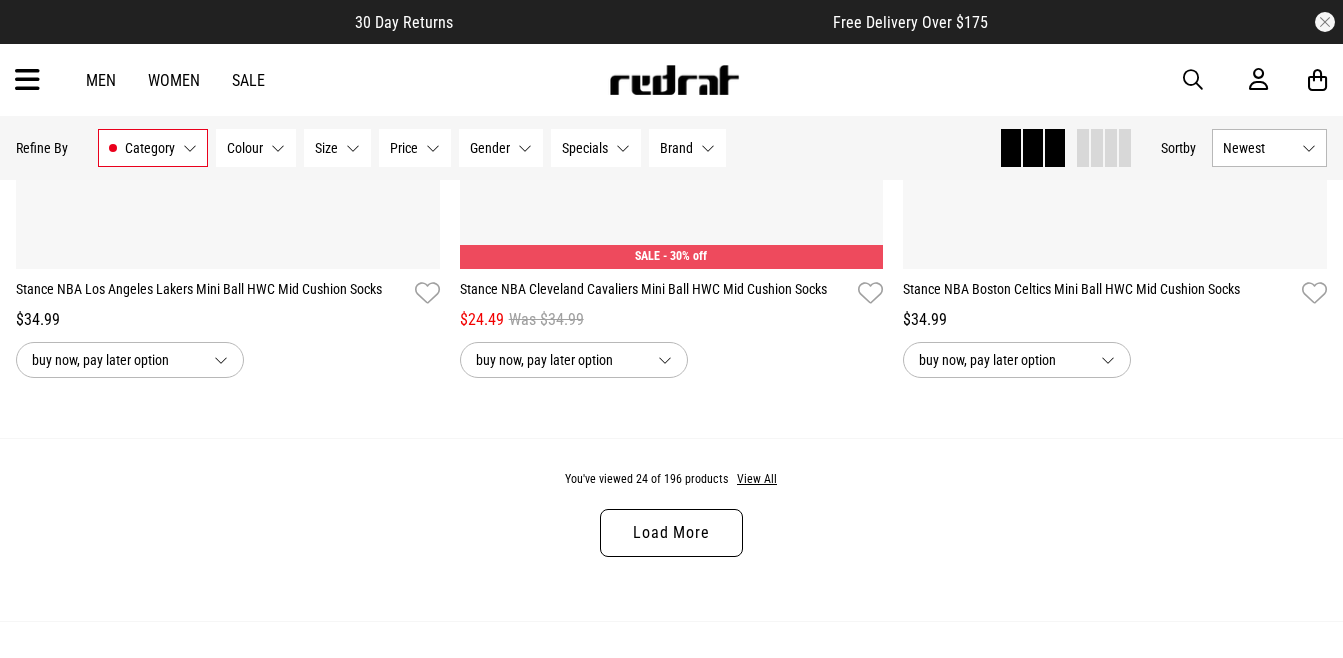 scroll, scrollTop: 5899, scrollLeft: 0, axis: vertical 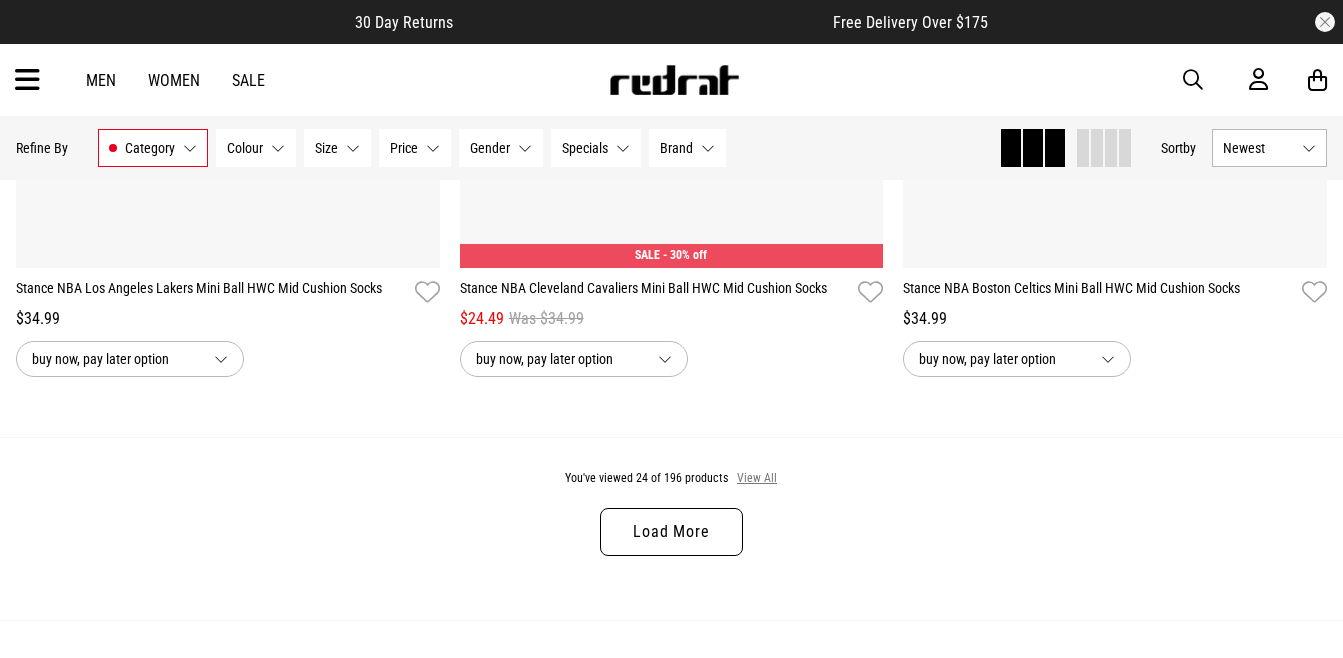 click on "View All" at bounding box center [757, 479] 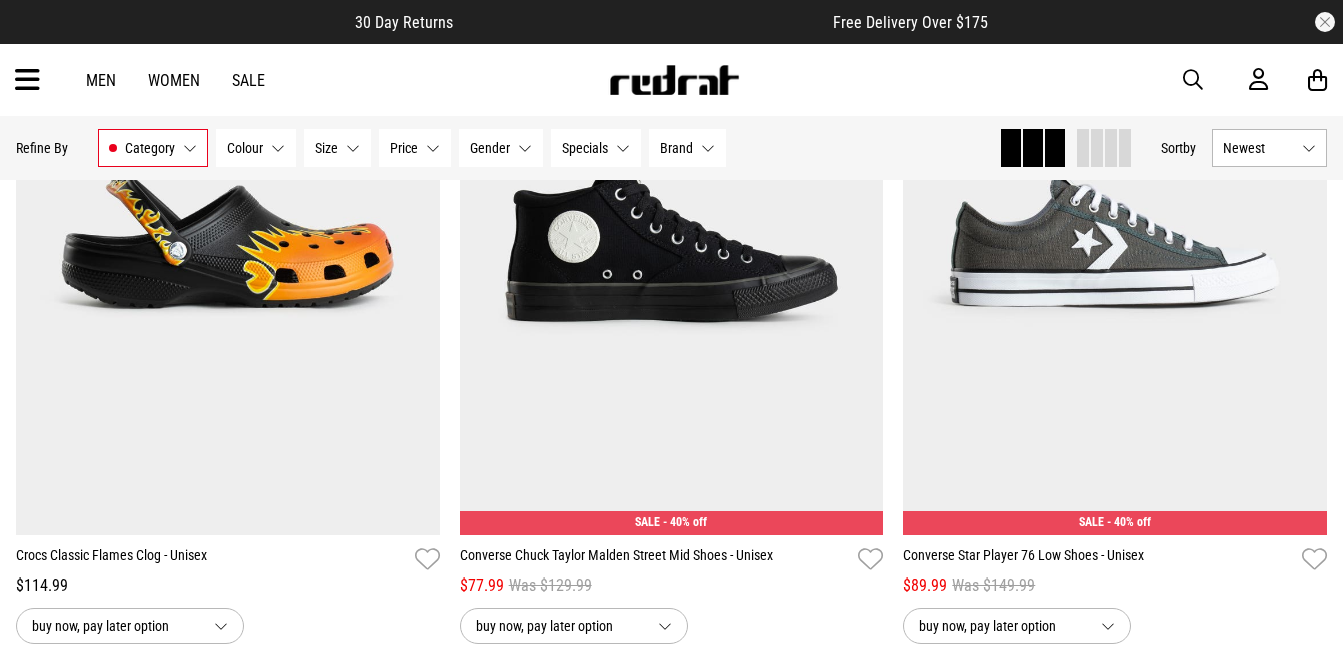scroll, scrollTop: 9346, scrollLeft: 0, axis: vertical 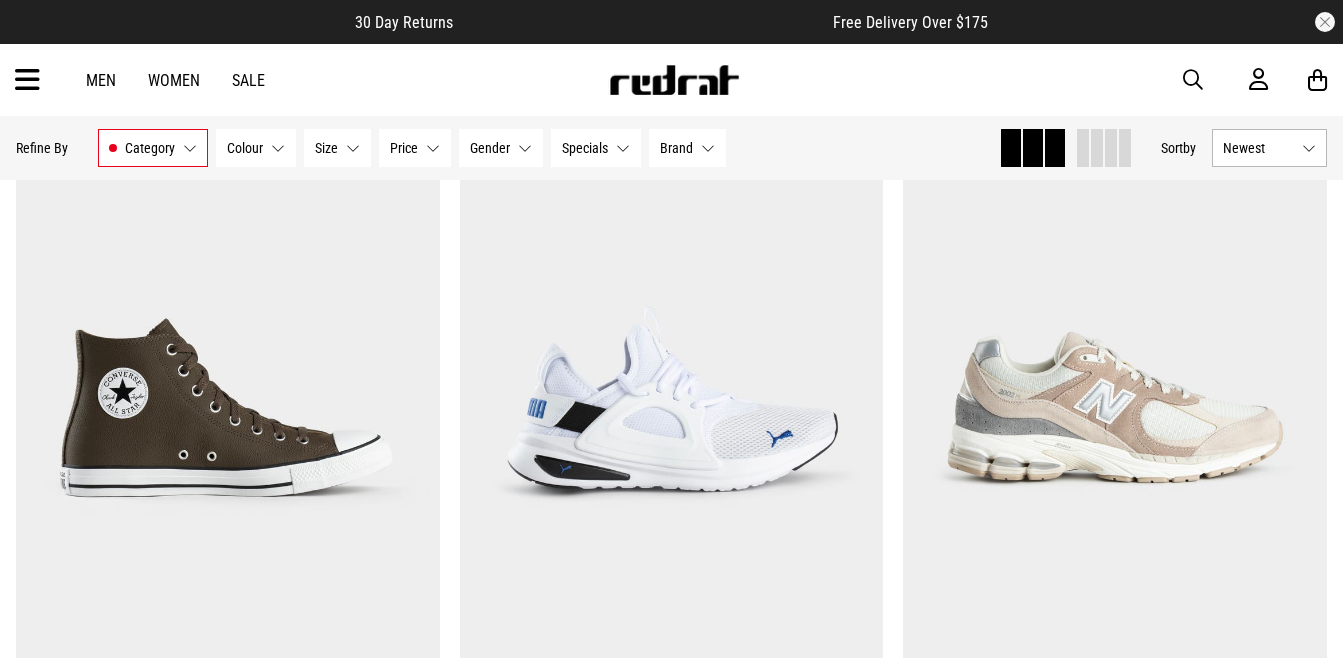 click on "Category  Footwear" at bounding box center (153, 148) 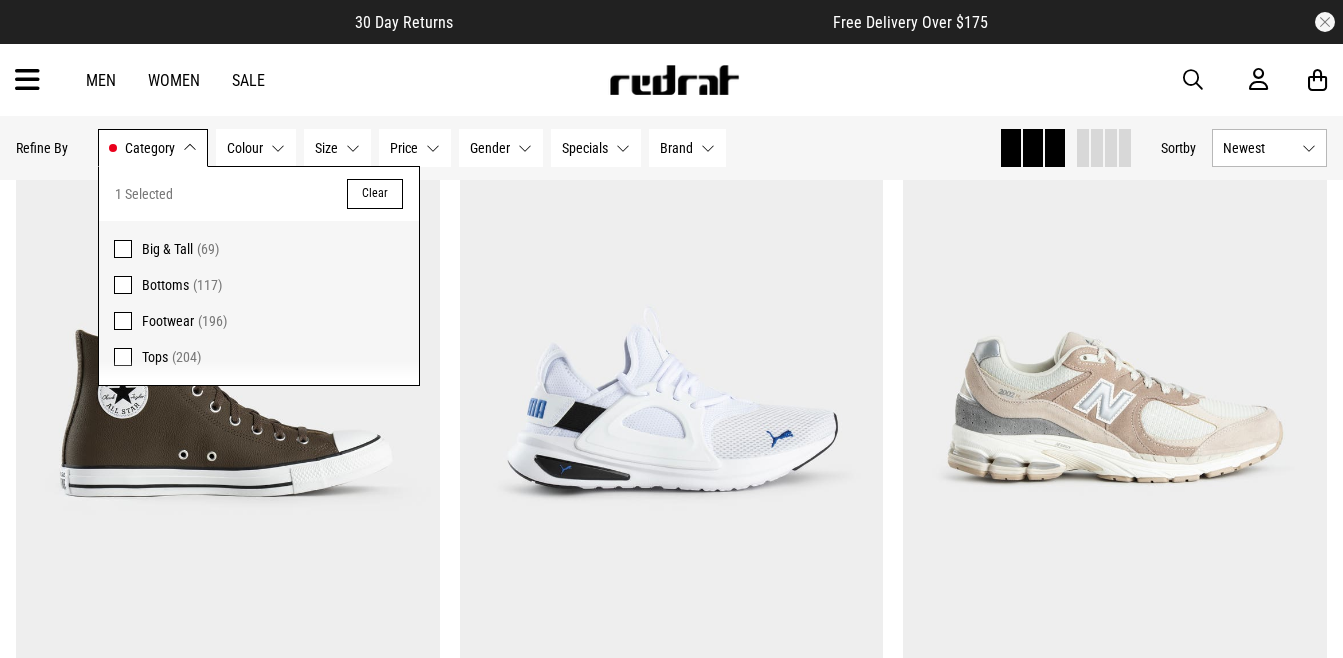click at bounding box center [123, 321] 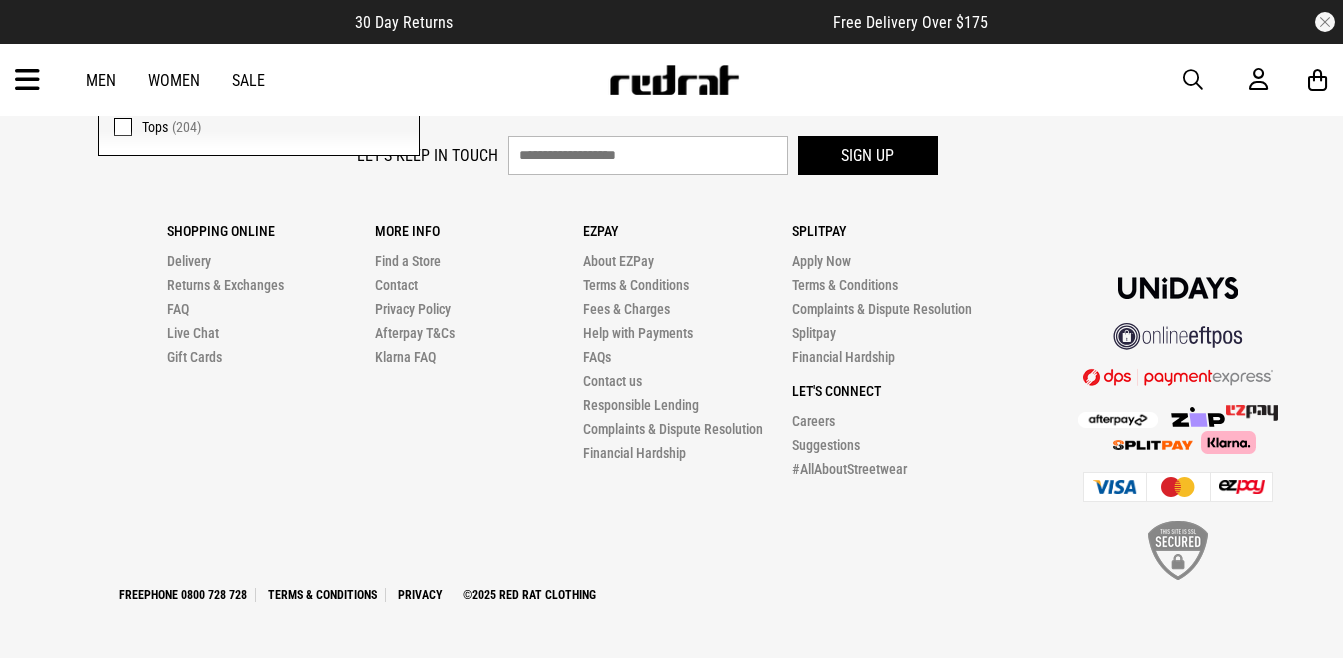 scroll, scrollTop: 6484, scrollLeft: 0, axis: vertical 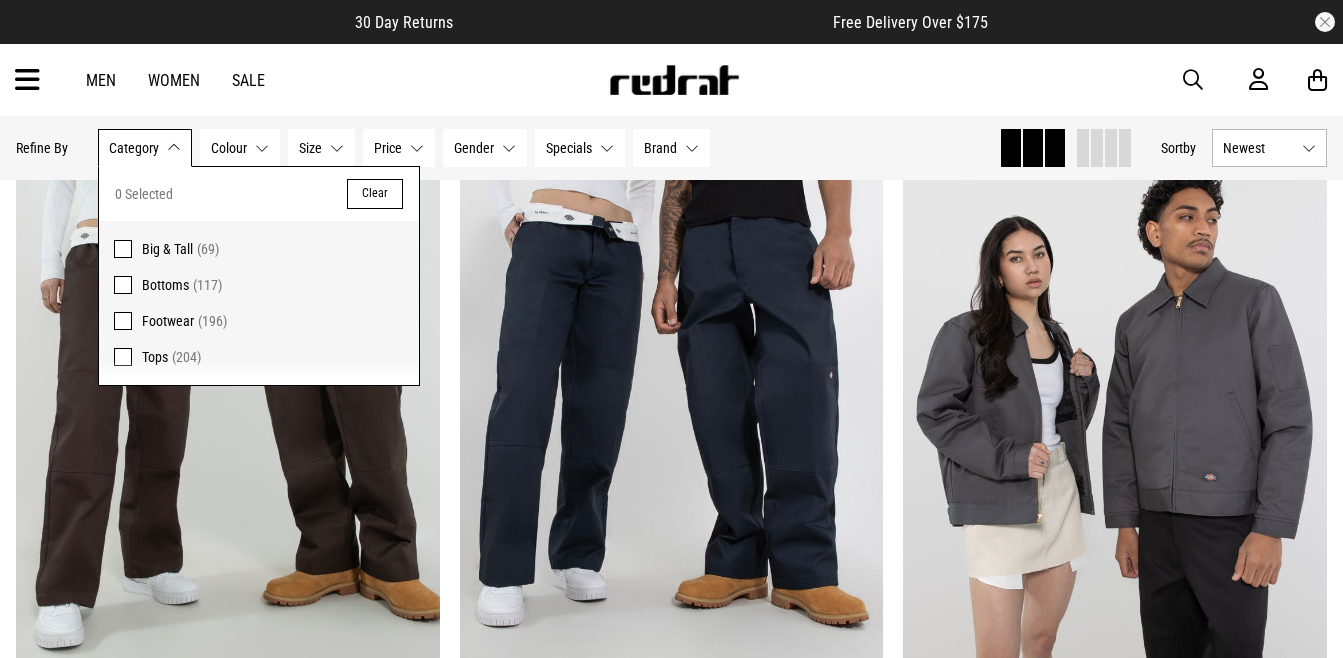click at bounding box center (123, 285) 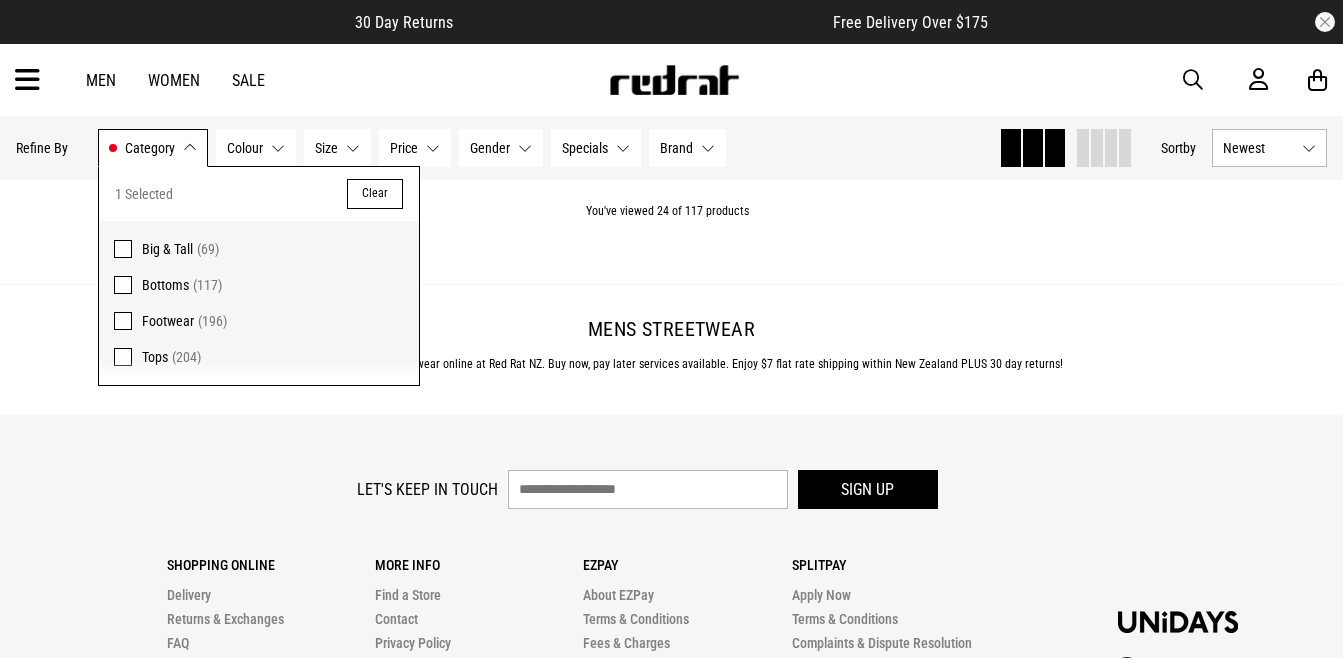 scroll, scrollTop: 6187, scrollLeft: 0, axis: vertical 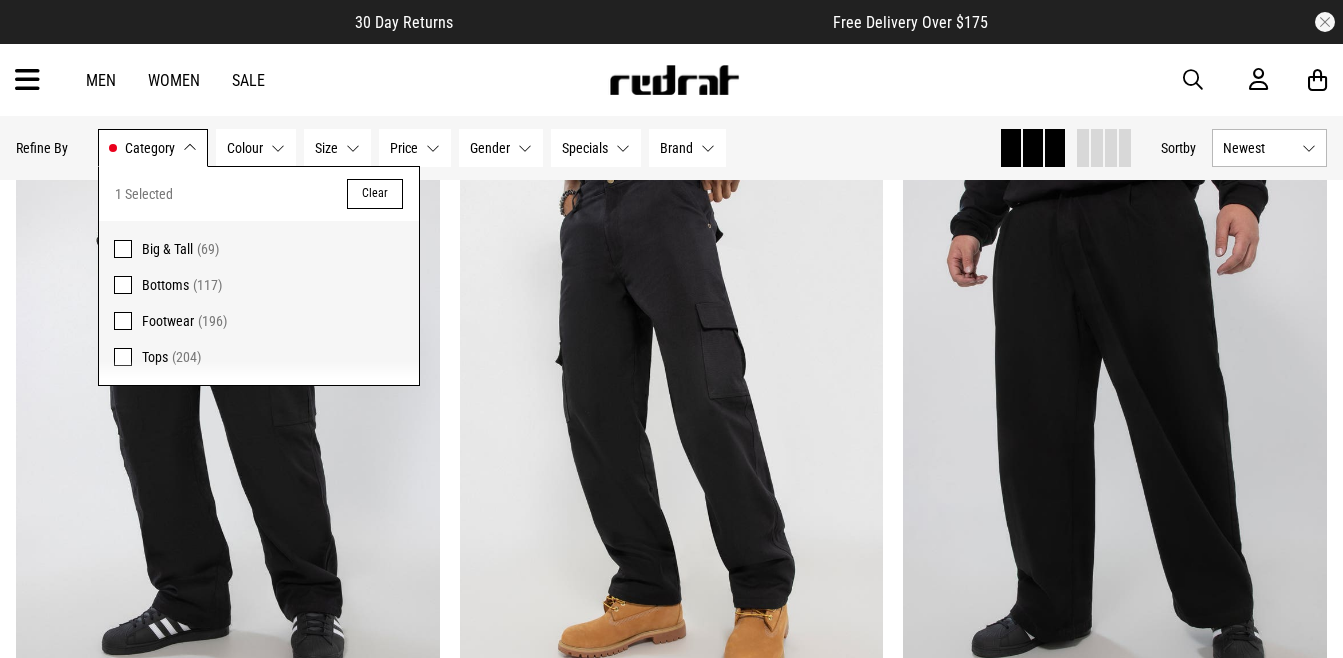 click on "Men   Women   Sale     Sign in     New       Back         Footwear       Back         Mens       Back         Womens       Back         Youth & Kids       Back         Jewellery       Back         Headwear       Back         Accessories       Back         Deals       Back         Sale   UP TO 60% OFF
Shop by Brand
adidas
Converse
New Era
See all brands     Gift Cards   Find a Store   Delivery   Returns & Exchanges   FAQ   Contact Us
Payment Options Only at Red Rat
Let's keep in touch
Back" at bounding box center [671, 80] 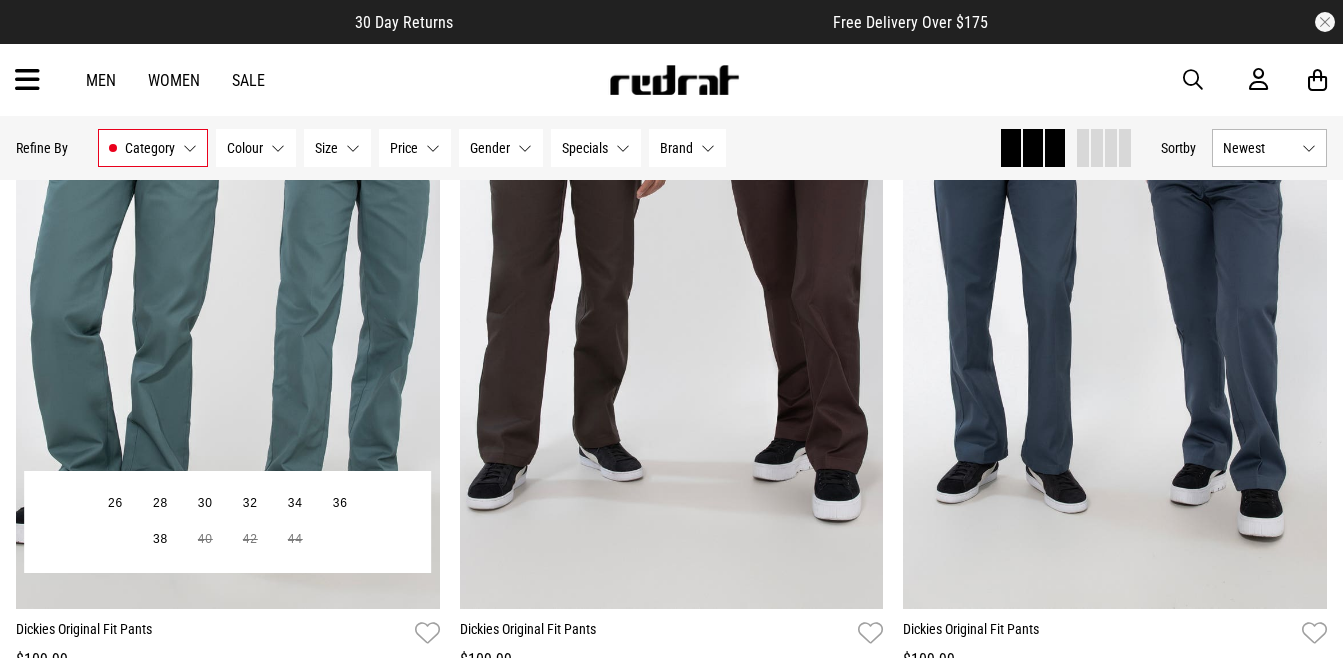 scroll, scrollTop: 4056, scrollLeft: 0, axis: vertical 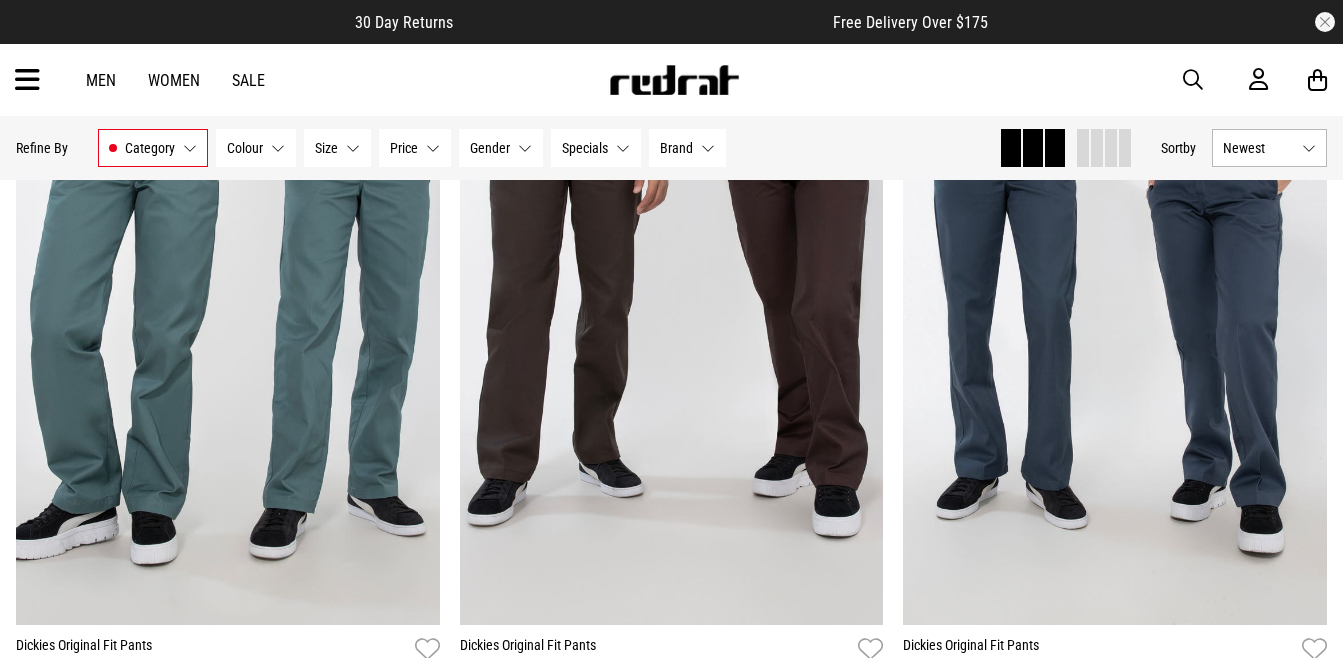 click on "Price  None selected" at bounding box center (415, 148) 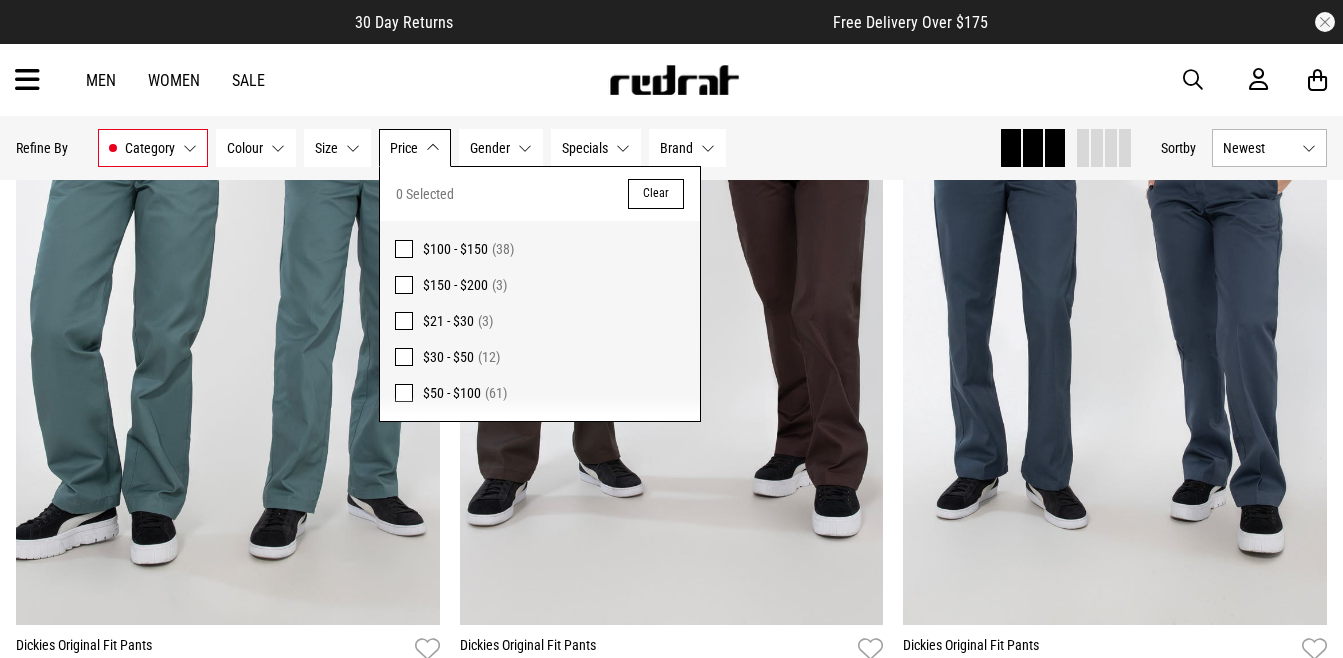 click on "Price  None selected" at bounding box center [415, 148] 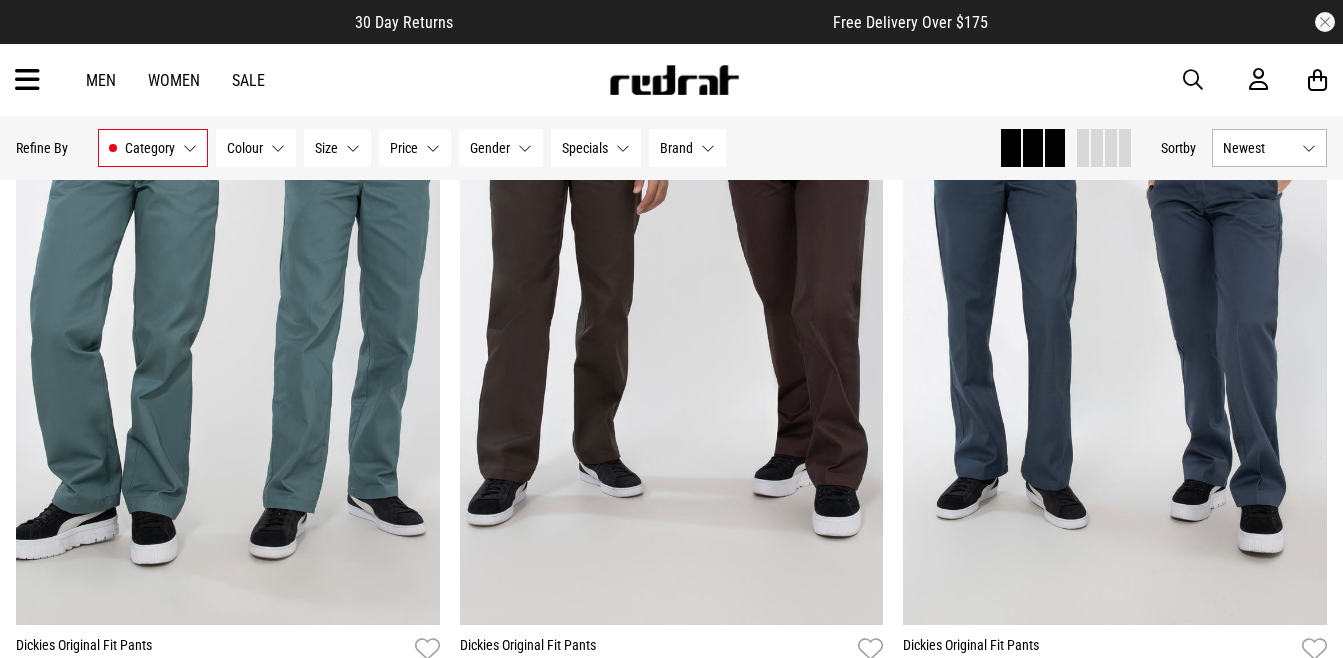 click on "Brand" at bounding box center [676, 148] 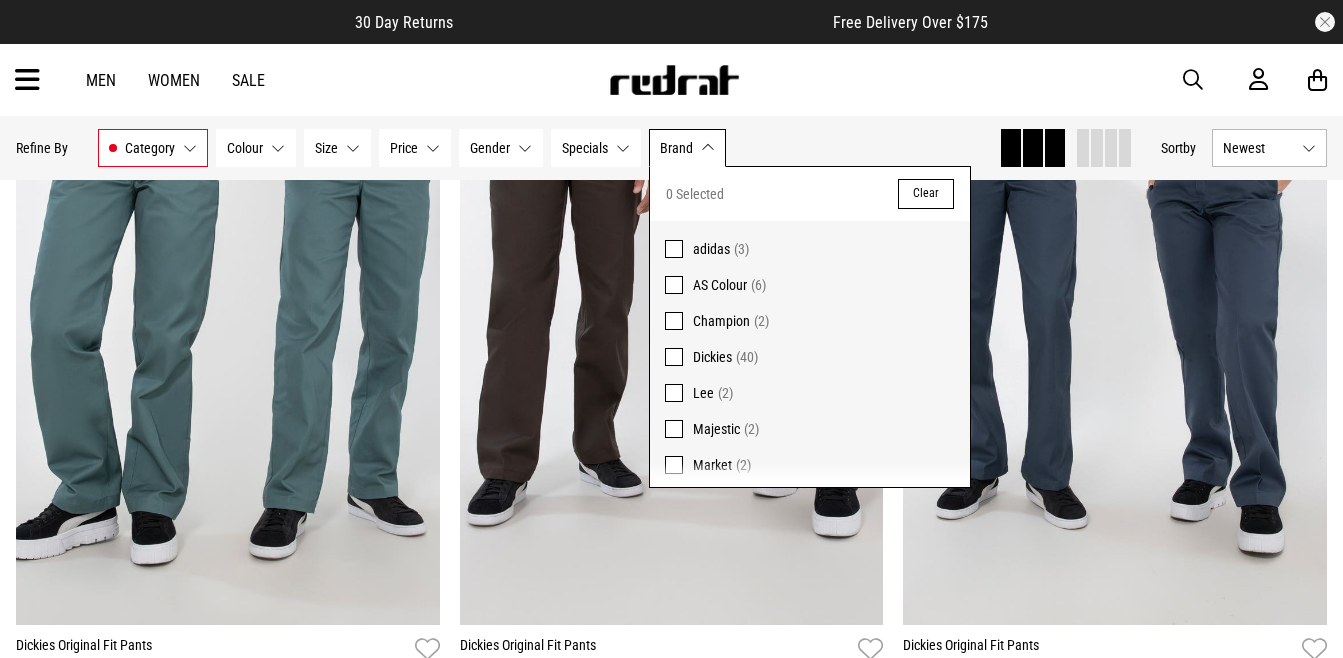scroll, scrollTop: 21, scrollLeft: 0, axis: vertical 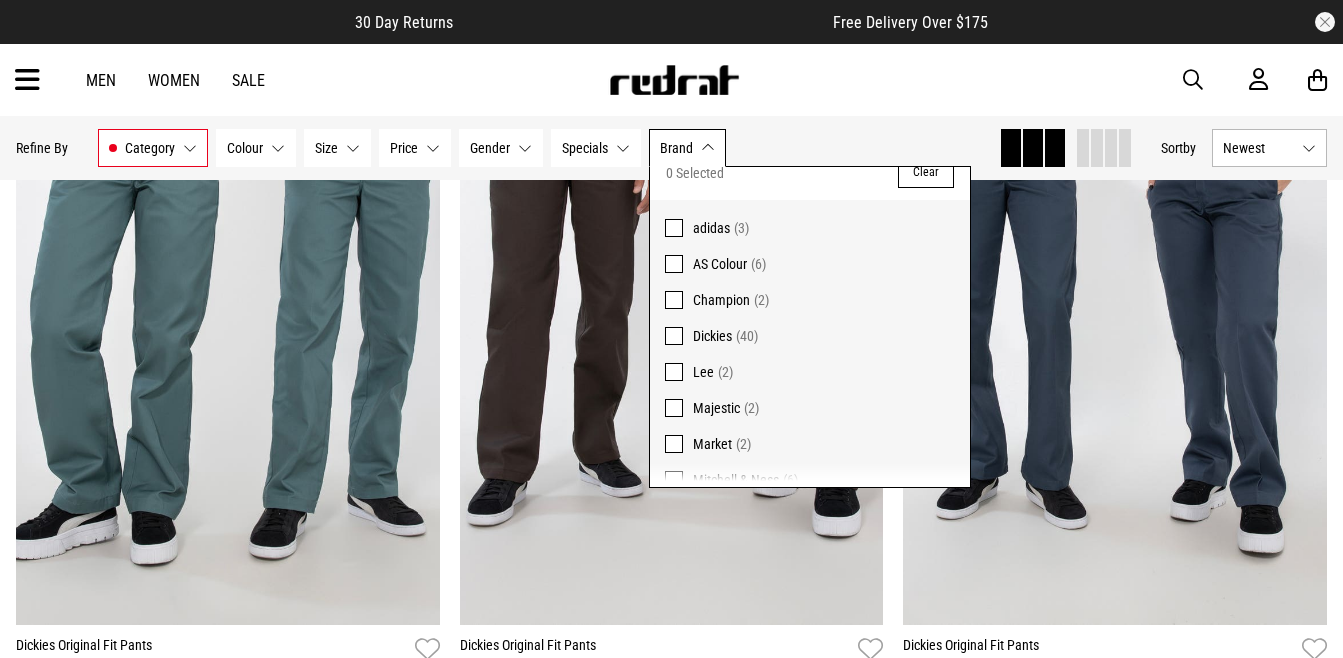 click at bounding box center (674, 336) 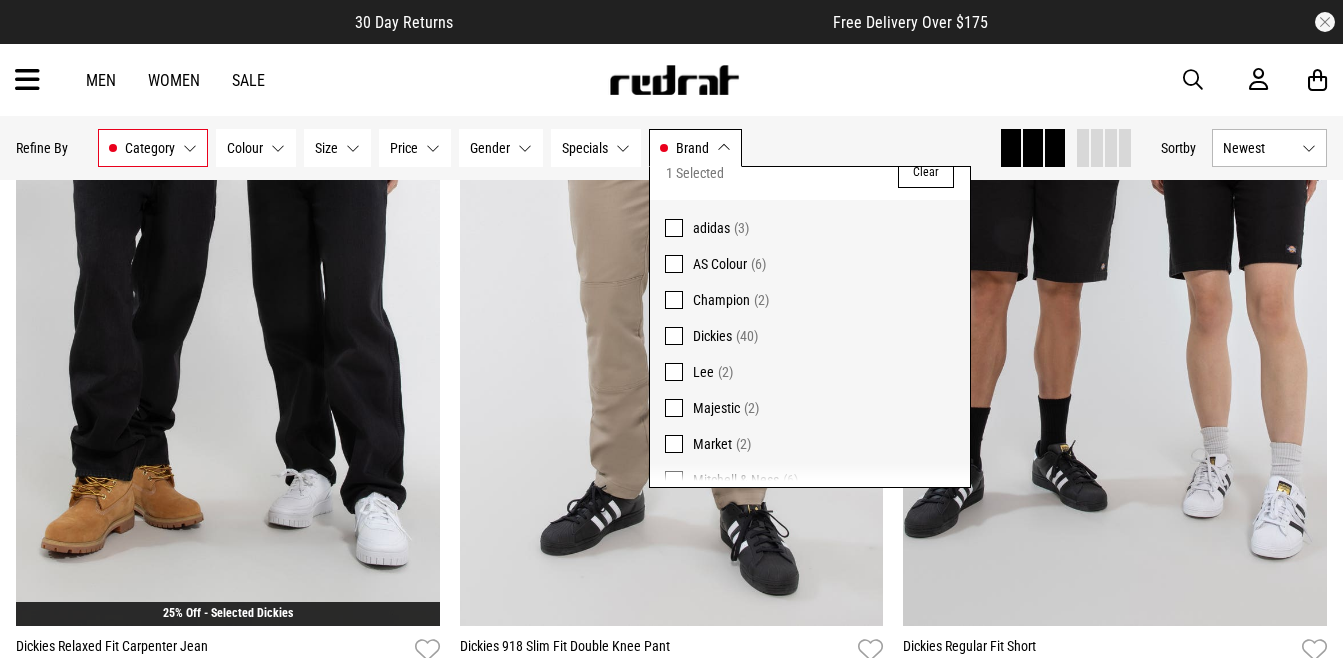 click on "Men   Women   Sale     Sign in     New       Back         Footwear       Back         Mens       Back         Womens       Back         Youth & Kids       Back         Jewellery       Back         Headwear       Back         Accessories       Back         Deals       Back         Sale   UP TO 60% OFF
Shop by Brand
adidas
Converse
New Era
See all brands     Gift Cards   Find a Store   Delivery   Returns & Exchanges   FAQ   Contact Us
Payment Options Only at Red Rat
Let's keep in touch
Back" at bounding box center [671, 80] 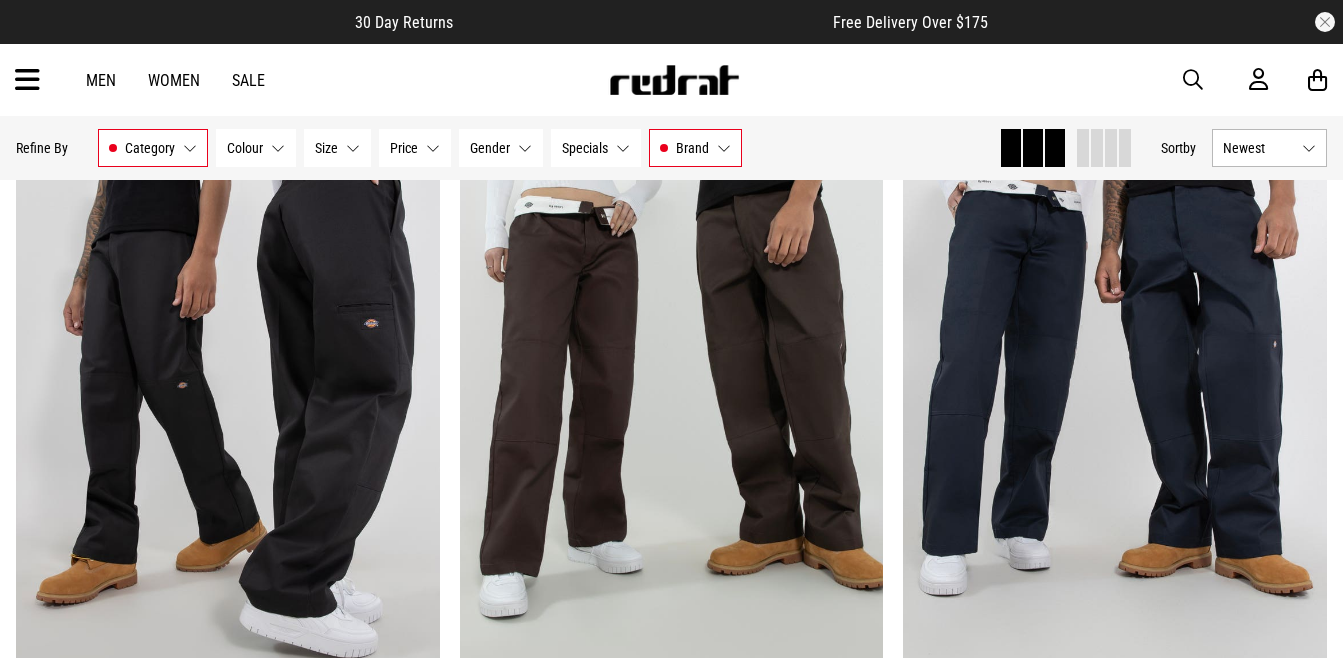scroll, scrollTop: 1025, scrollLeft: 0, axis: vertical 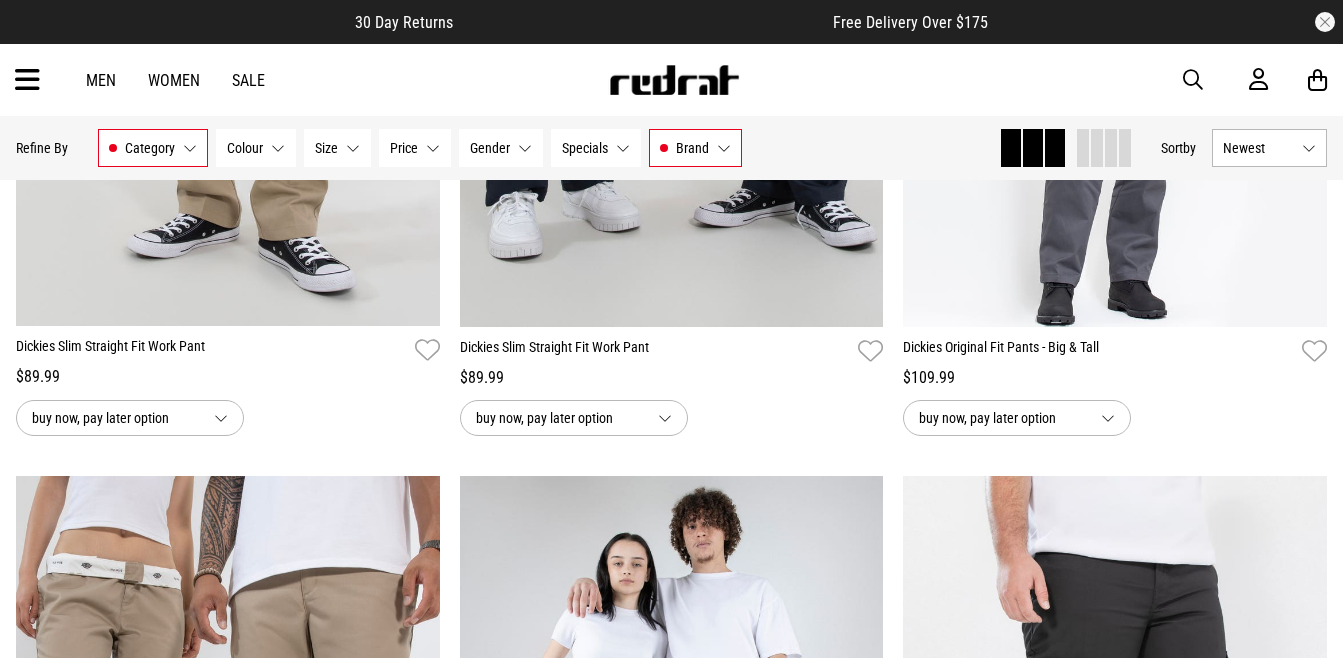 click on "Category" at bounding box center [150, 148] 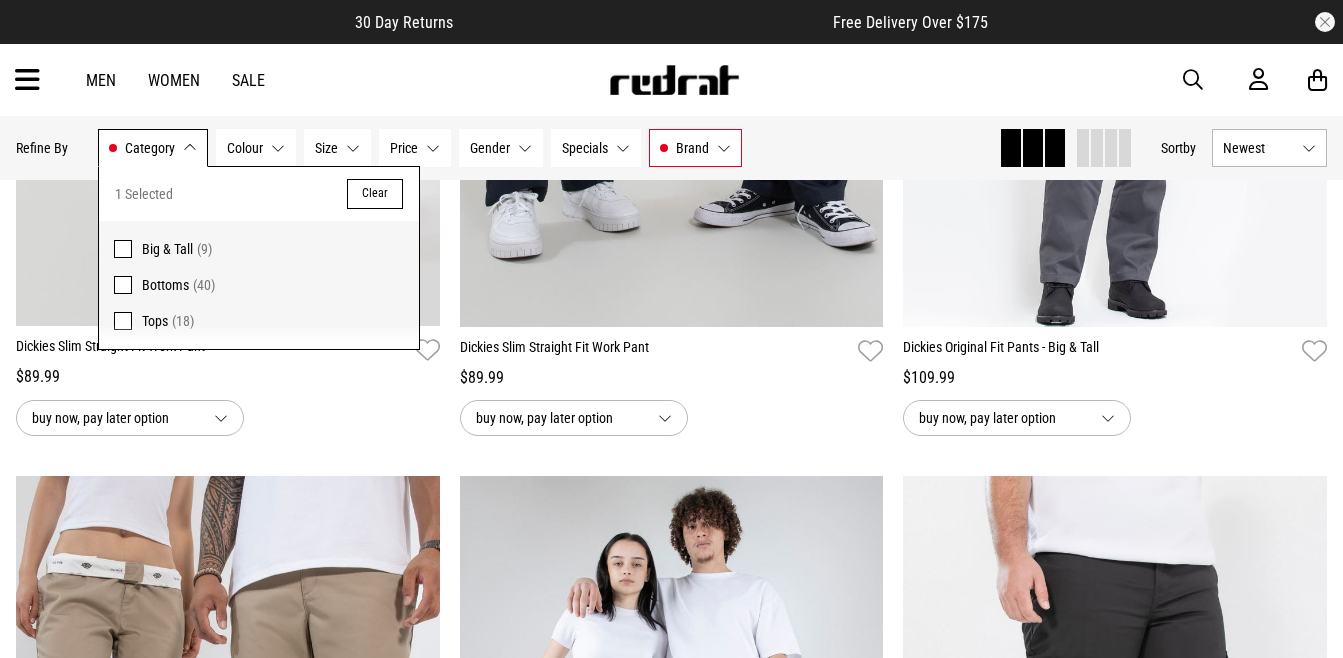 click at bounding box center (123, 321) 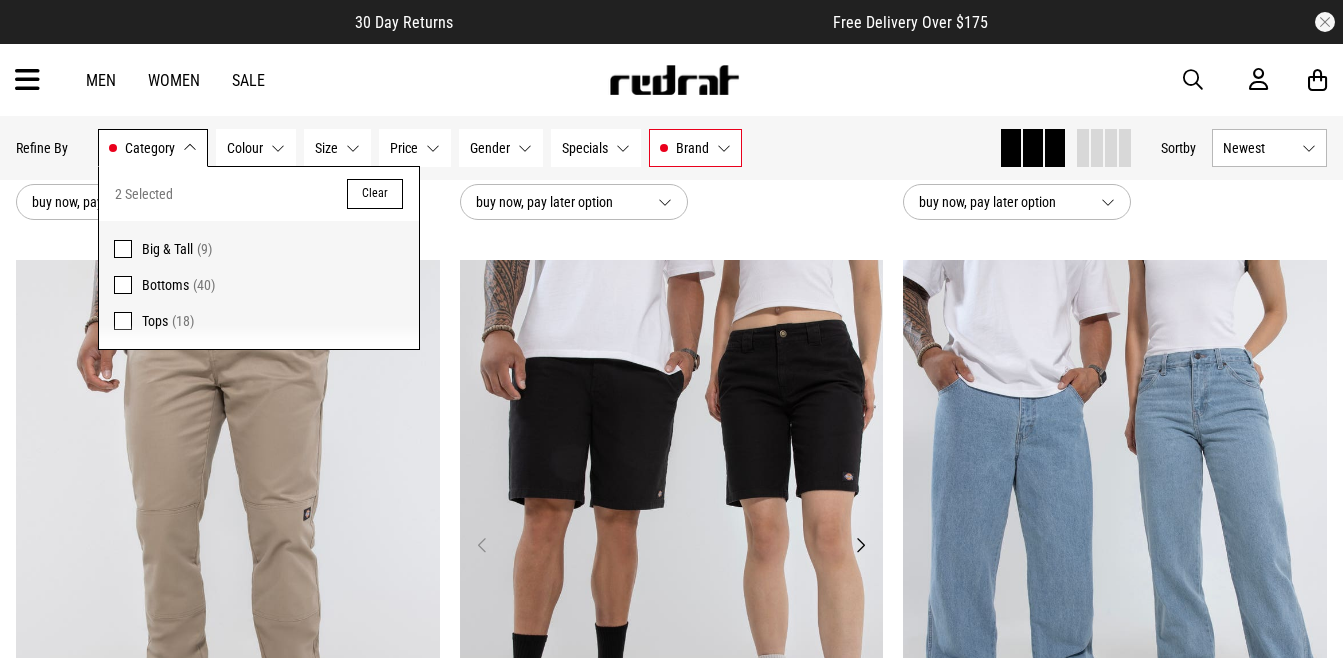 scroll, scrollTop: 5316, scrollLeft: 0, axis: vertical 